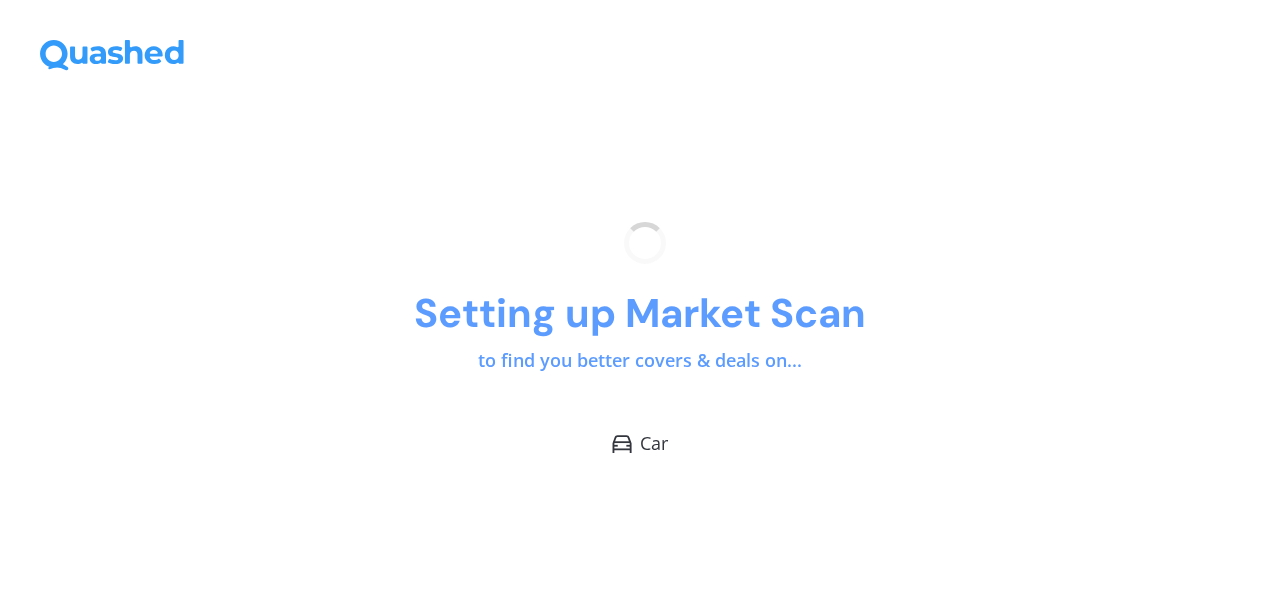 scroll, scrollTop: 0, scrollLeft: 0, axis: both 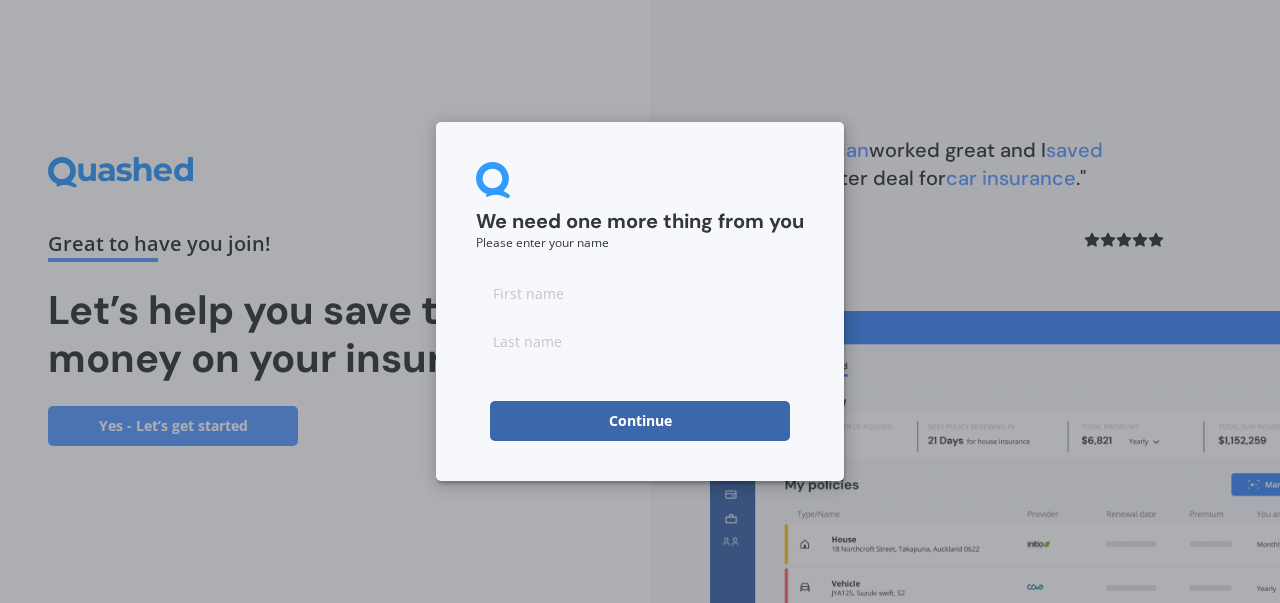 click at bounding box center (640, 293) 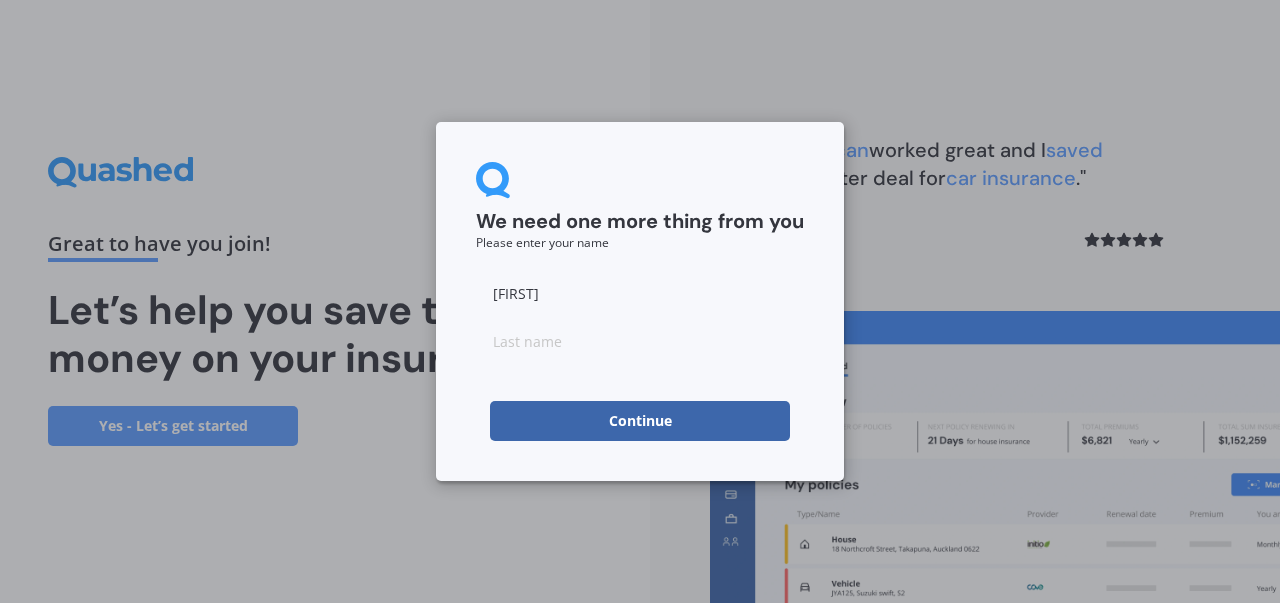 type on "[FIRST]" 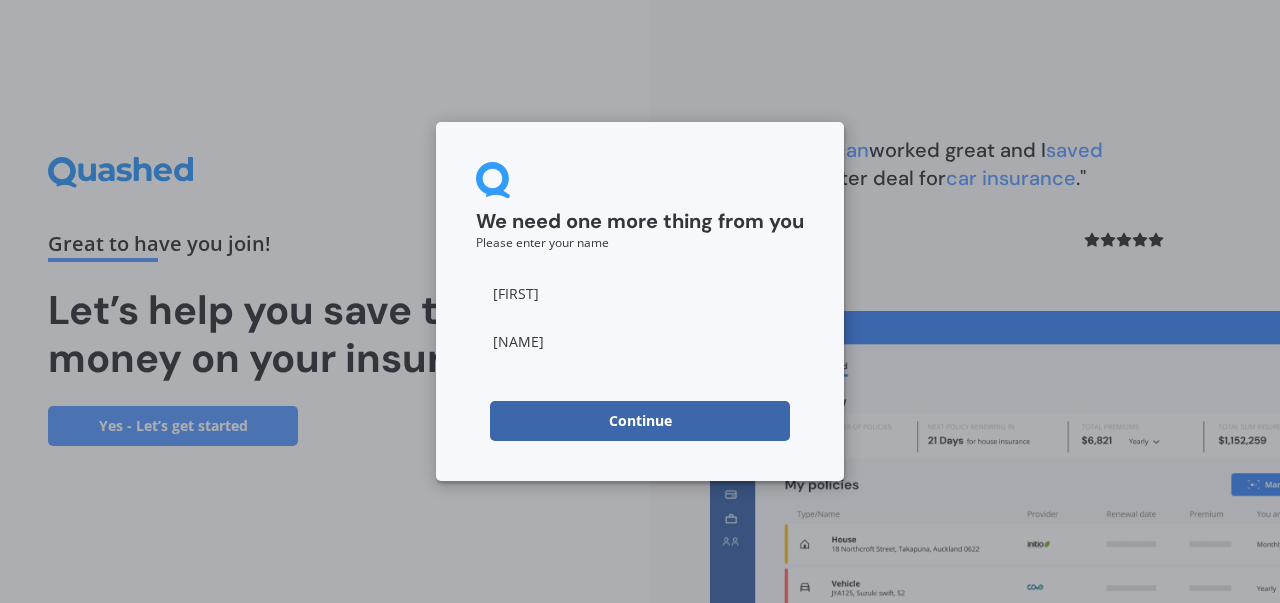 type on "[NAME]" 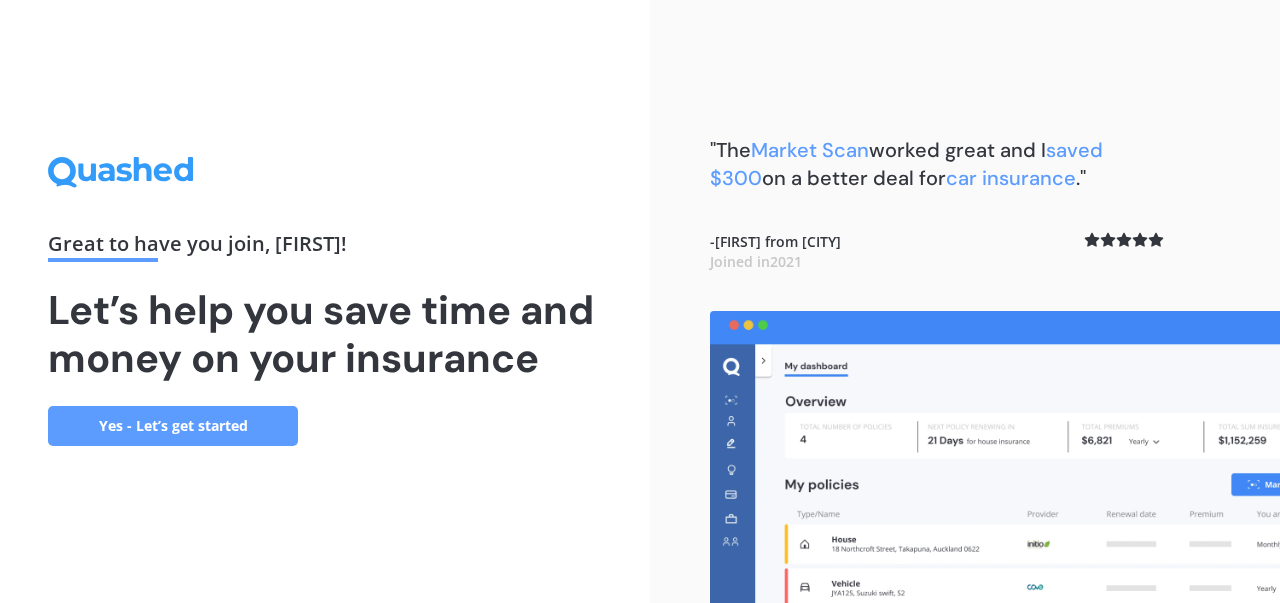 click on "Yes - Let’s get started" at bounding box center (173, 426) 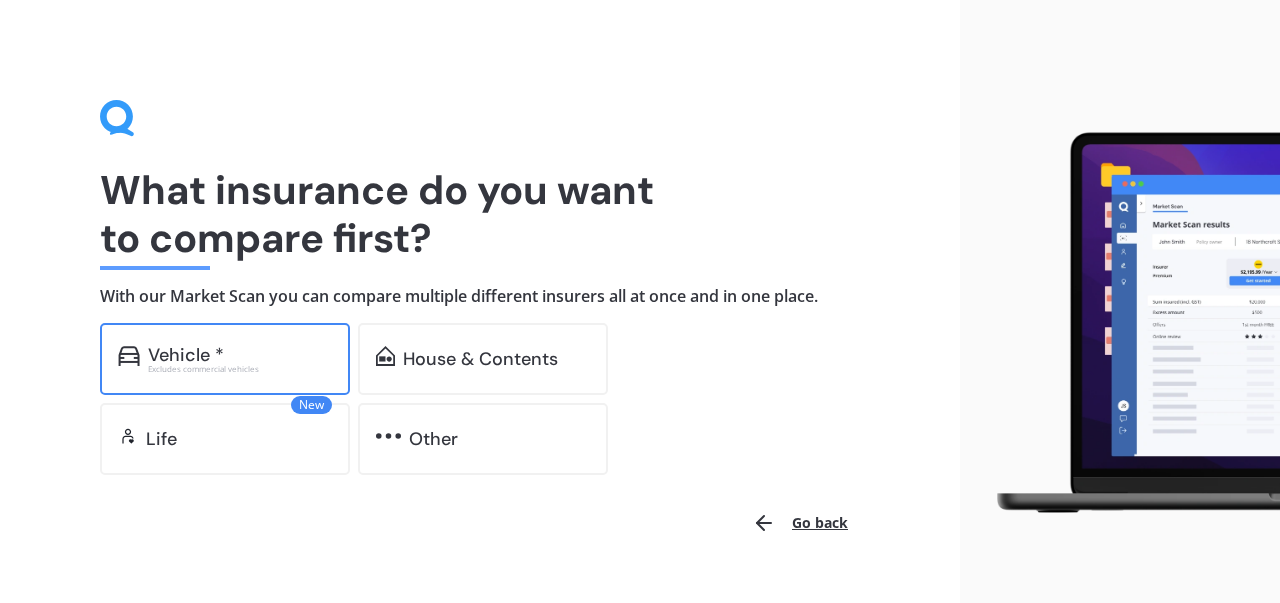 click on "Vehicle *" at bounding box center [240, 355] 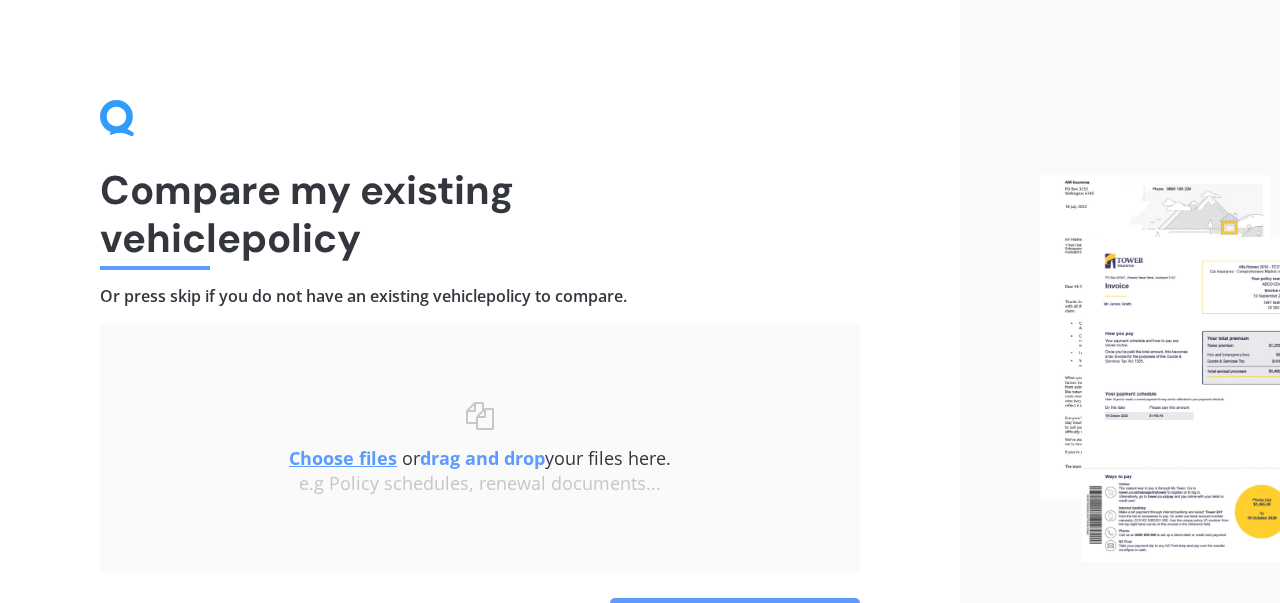 scroll, scrollTop: 134, scrollLeft: 0, axis: vertical 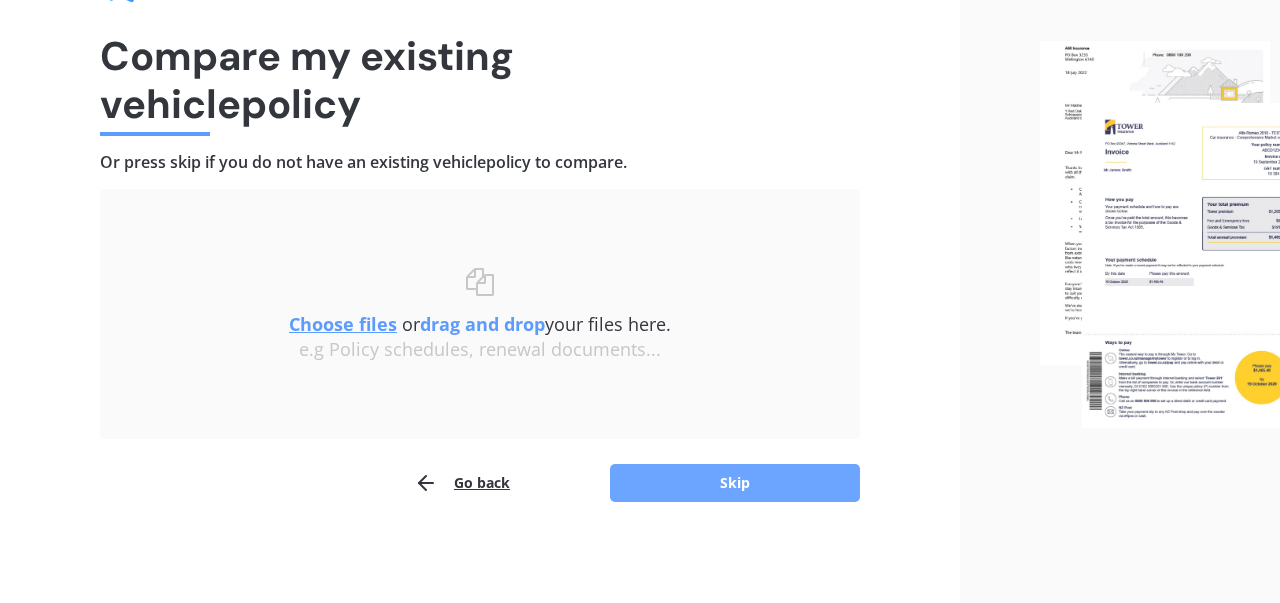 click on "Skip" at bounding box center (735, 483) 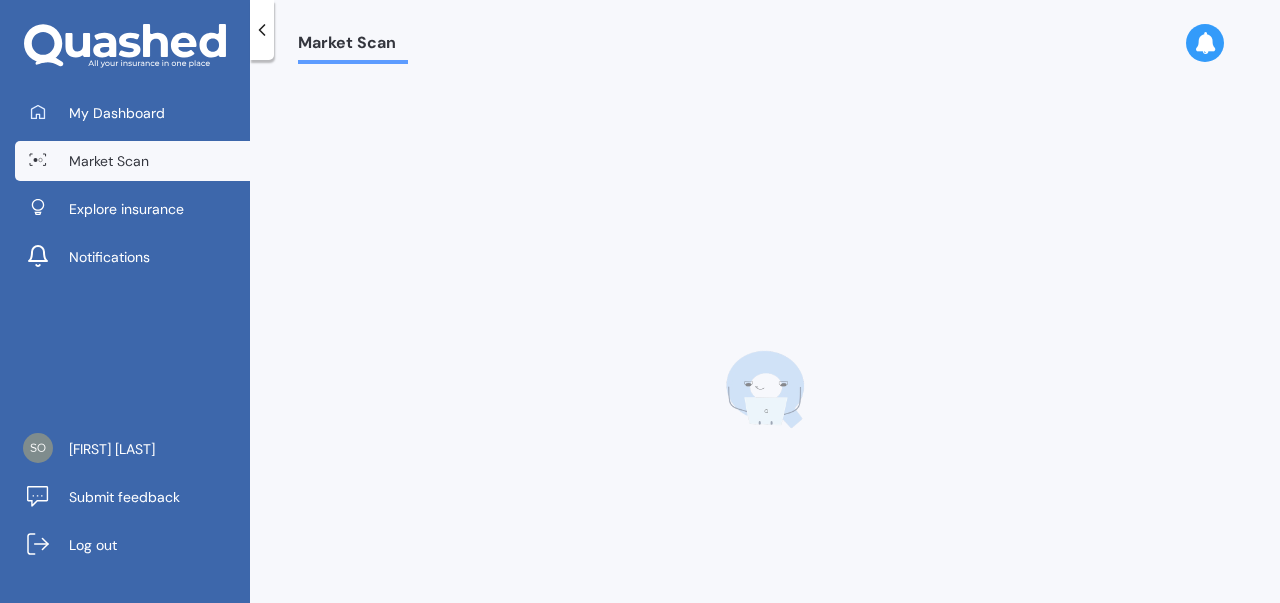 scroll, scrollTop: 0, scrollLeft: 0, axis: both 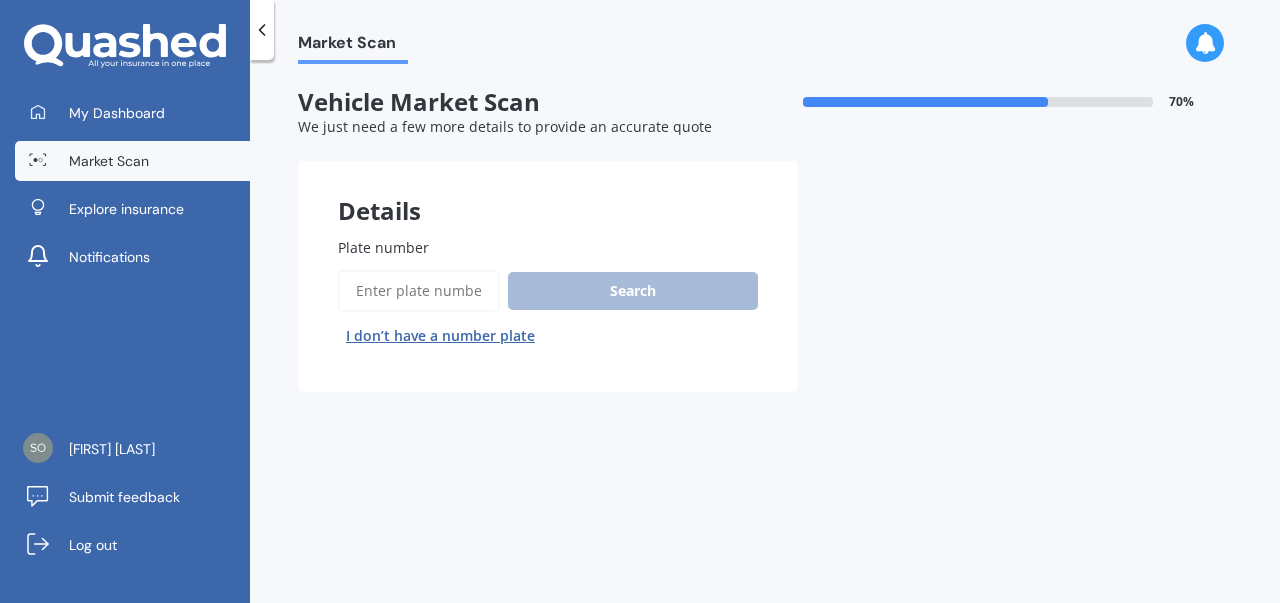 click on "Plate number" at bounding box center (419, 291) 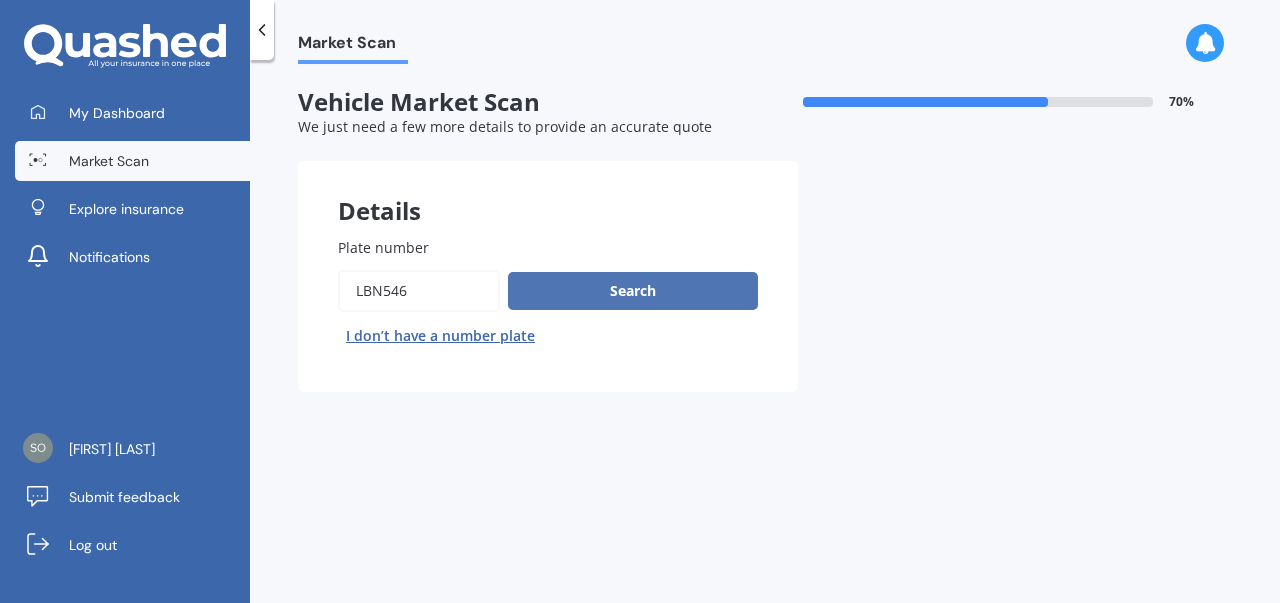 type on "LBN546" 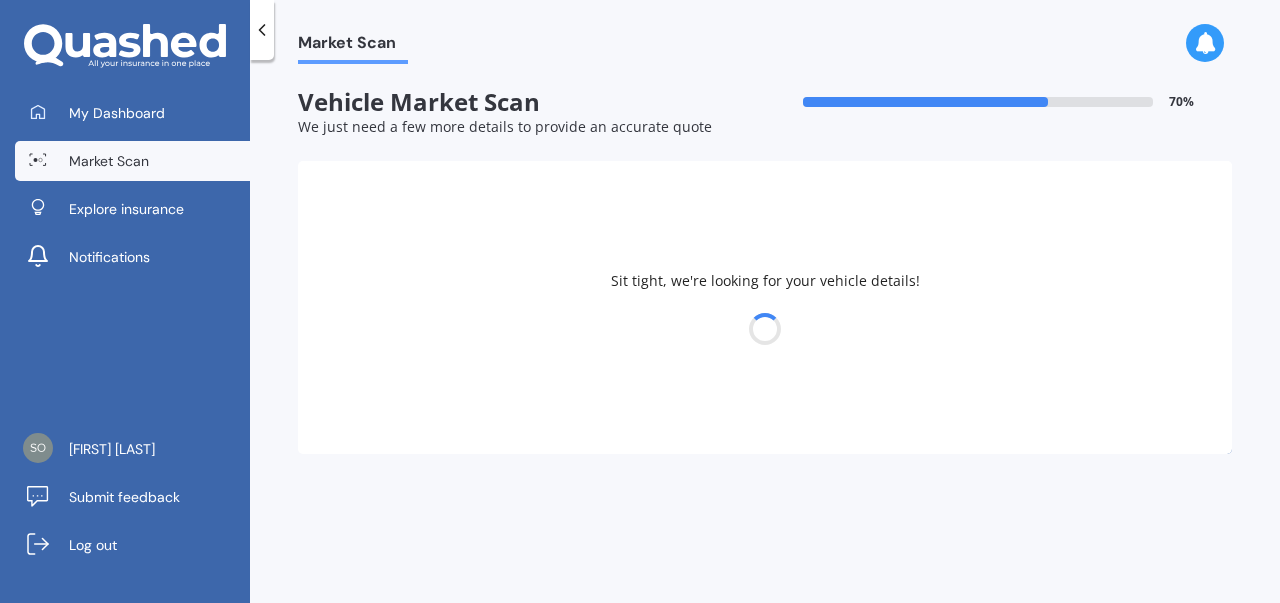 select on "NISSAN" 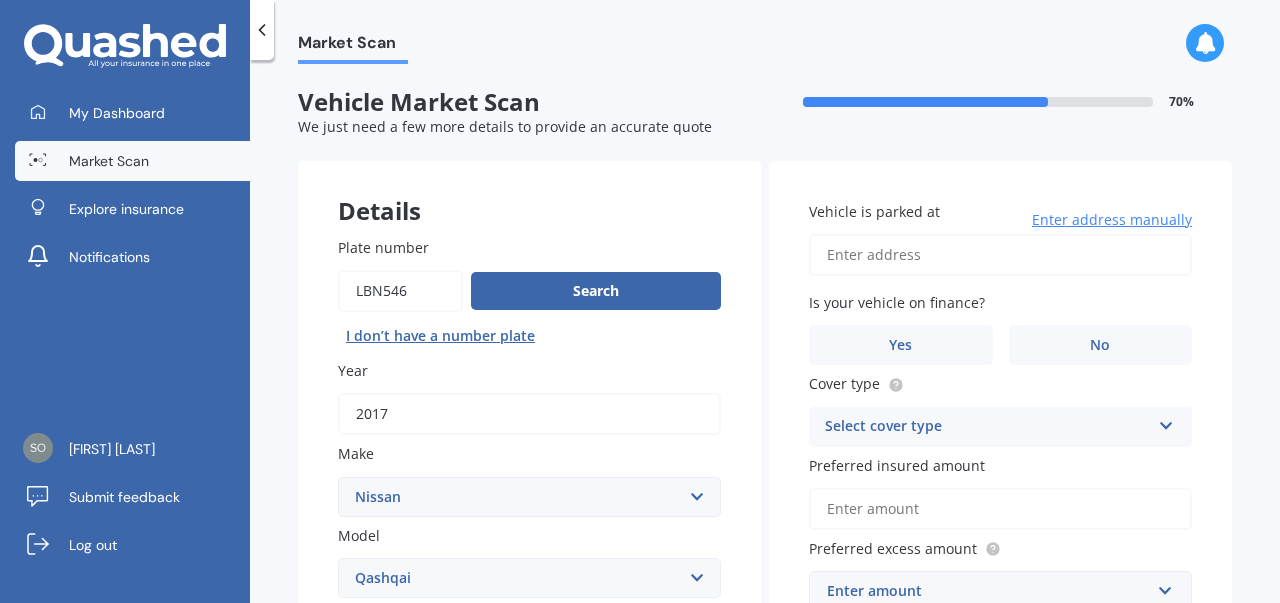 click 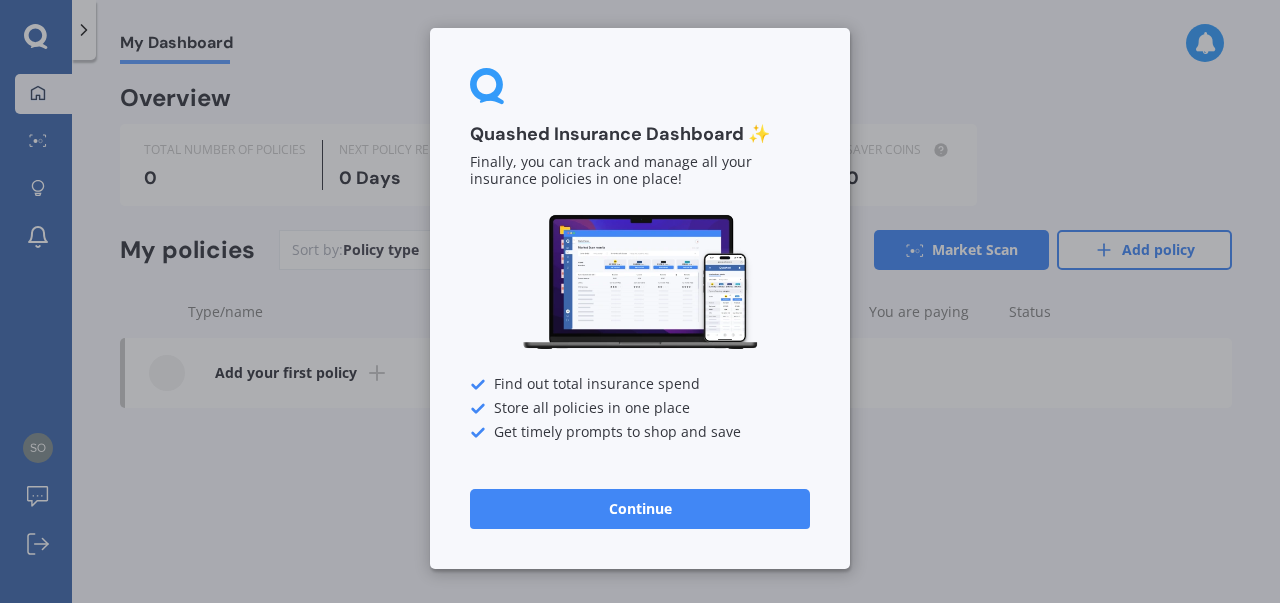 click on "Quashed Insurance Dashboard ✨ Finally, you can track and manage all your insurance policies in one place!  Find out total insurance spend  Store all policies in one place  Get timely prompts to shop and save Continue" at bounding box center (640, 301) 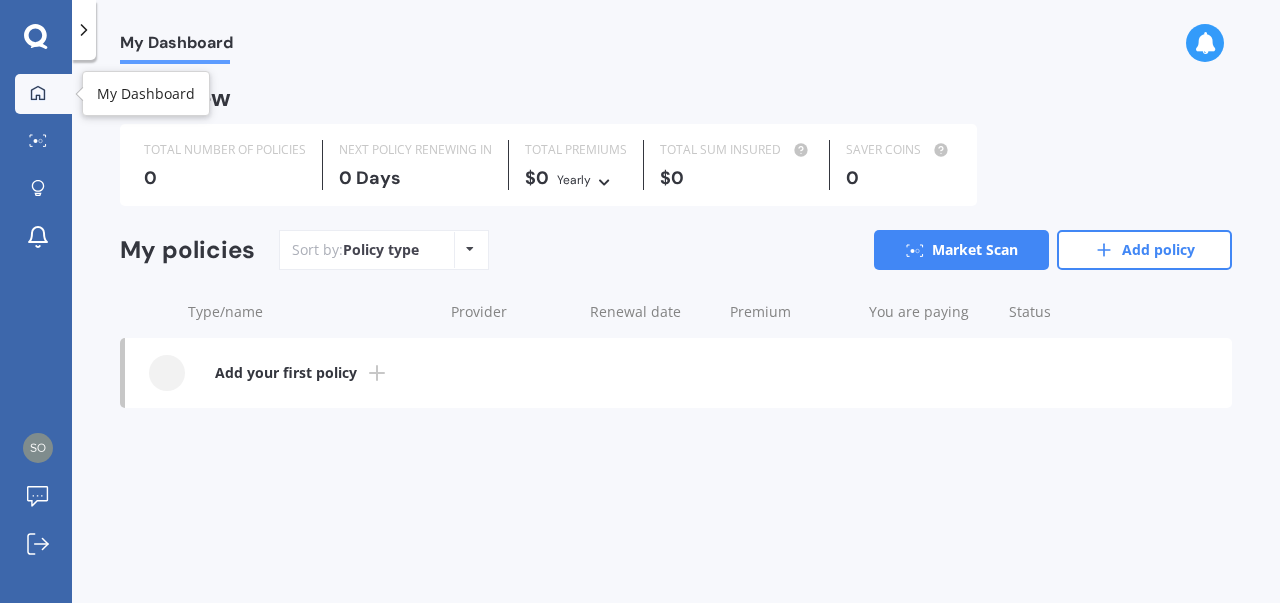 click 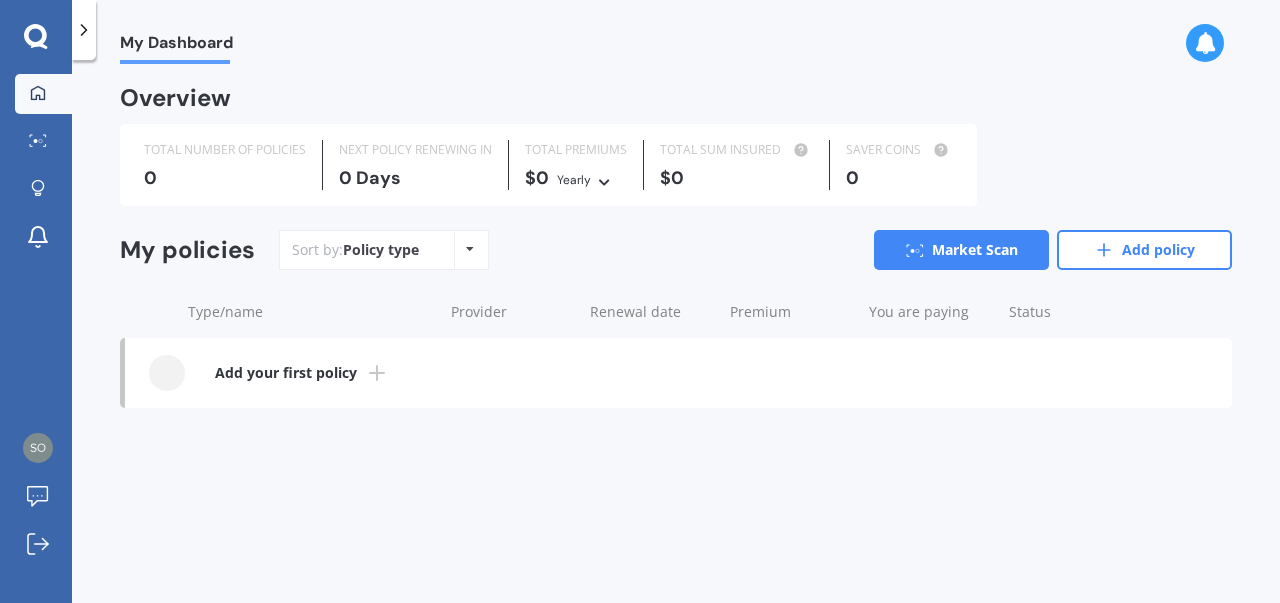 click 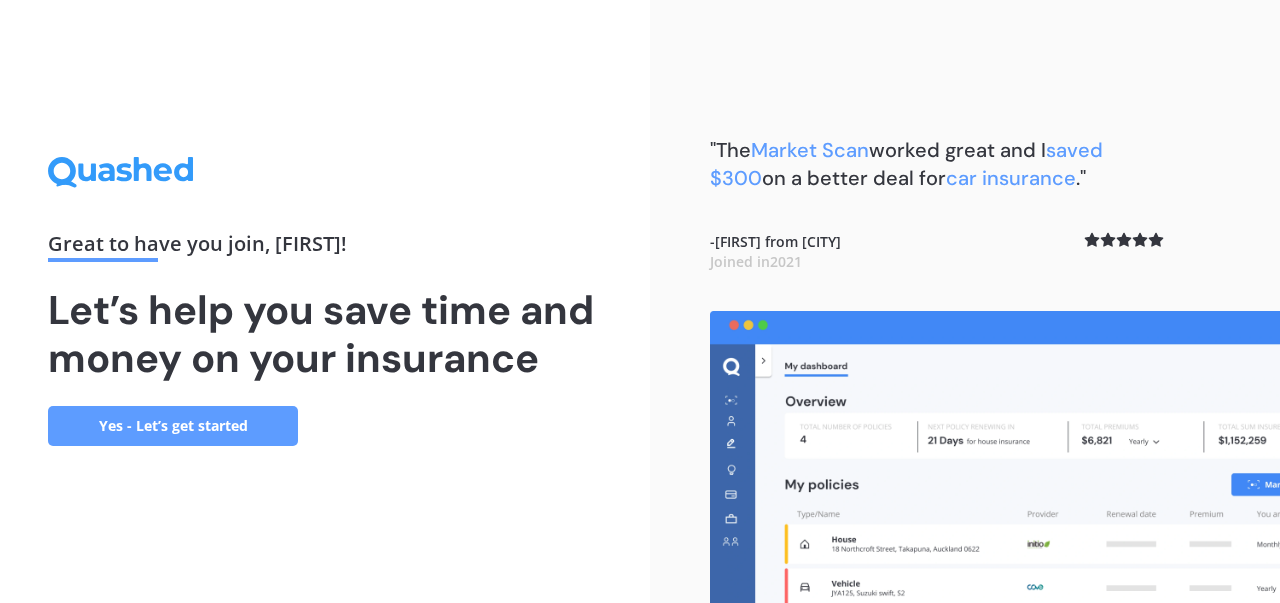 scroll, scrollTop: 0, scrollLeft: 0, axis: both 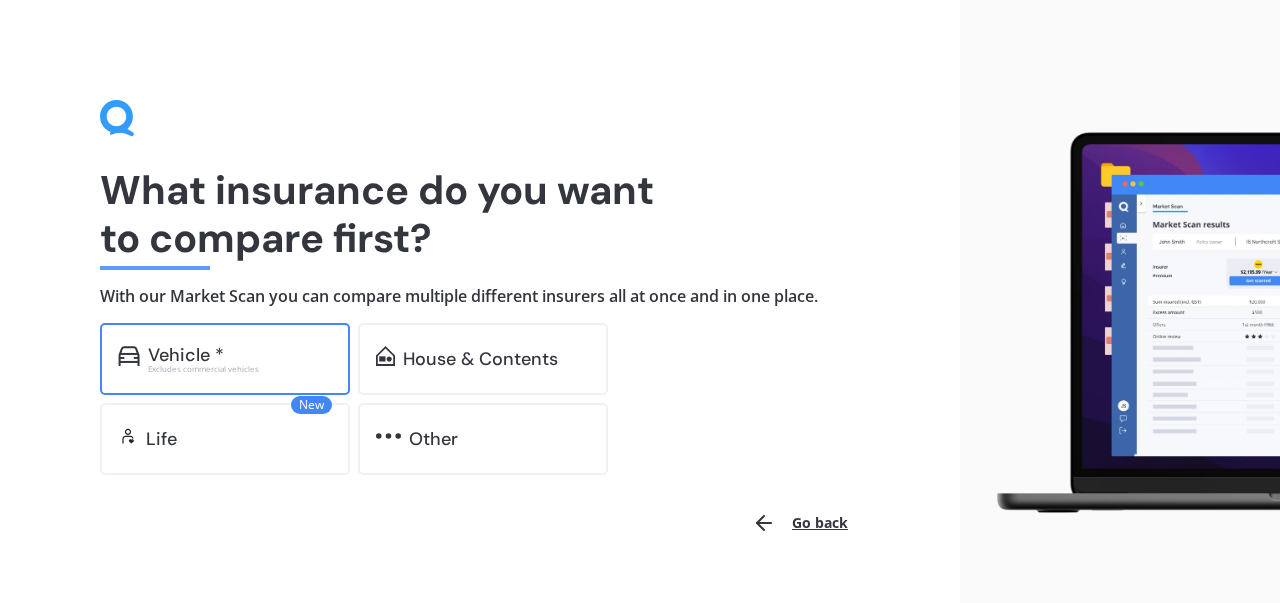 click on "Vehicle * Excludes commercial vehicles" at bounding box center (225, 359) 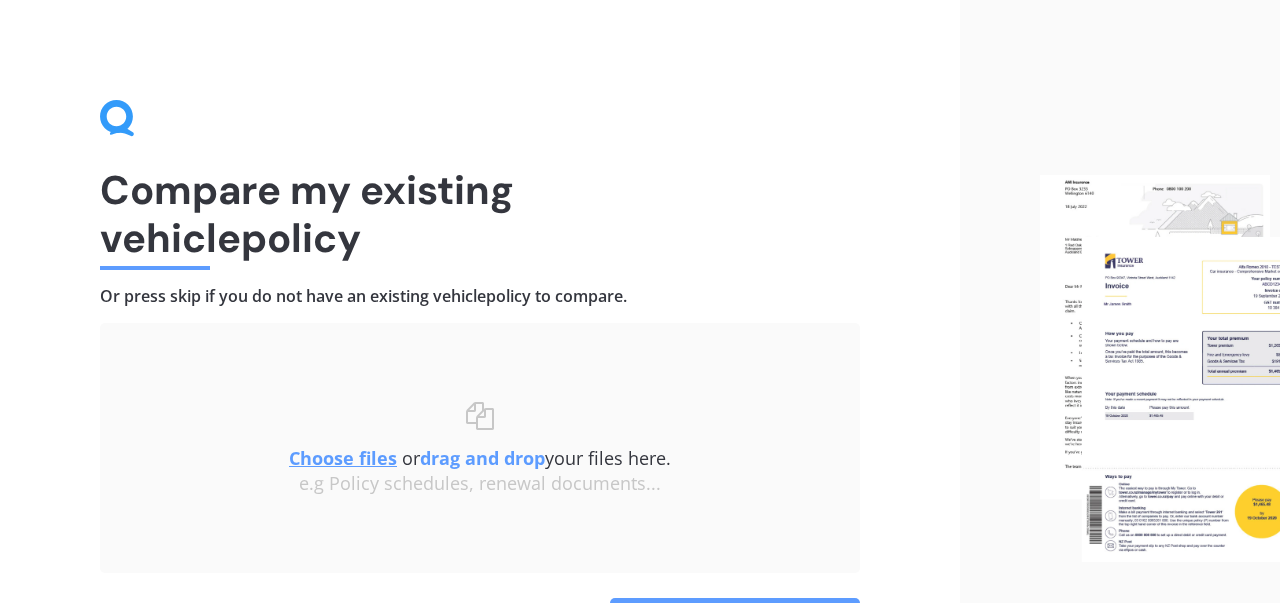 scroll, scrollTop: 134, scrollLeft: 0, axis: vertical 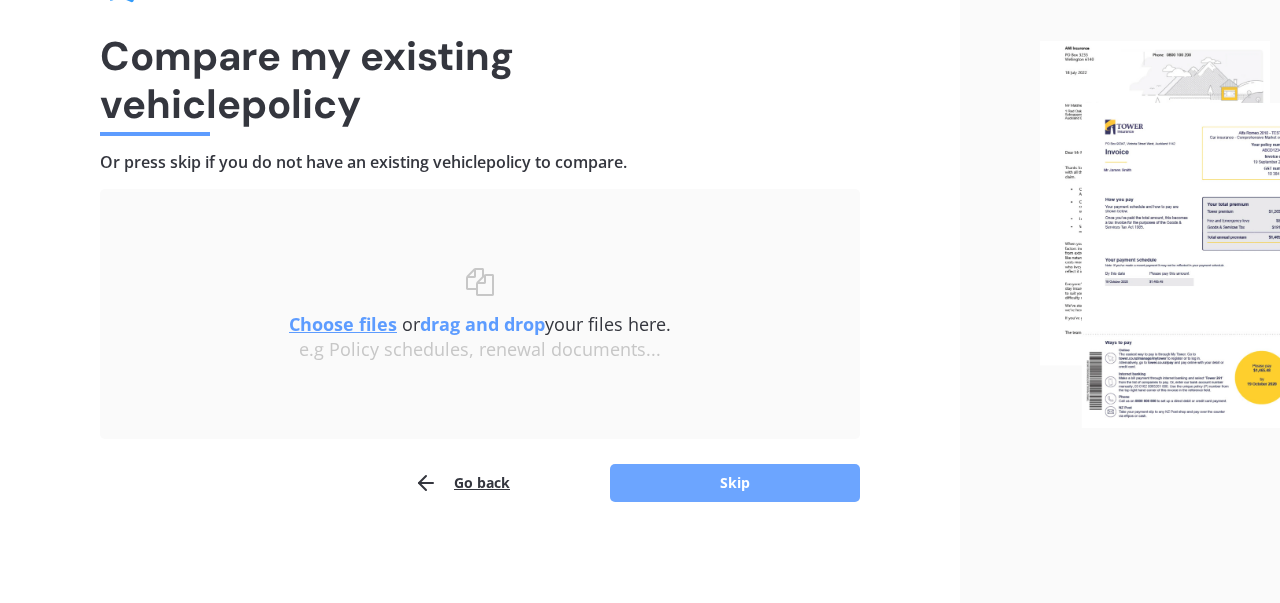click on "Skip" at bounding box center (735, 483) 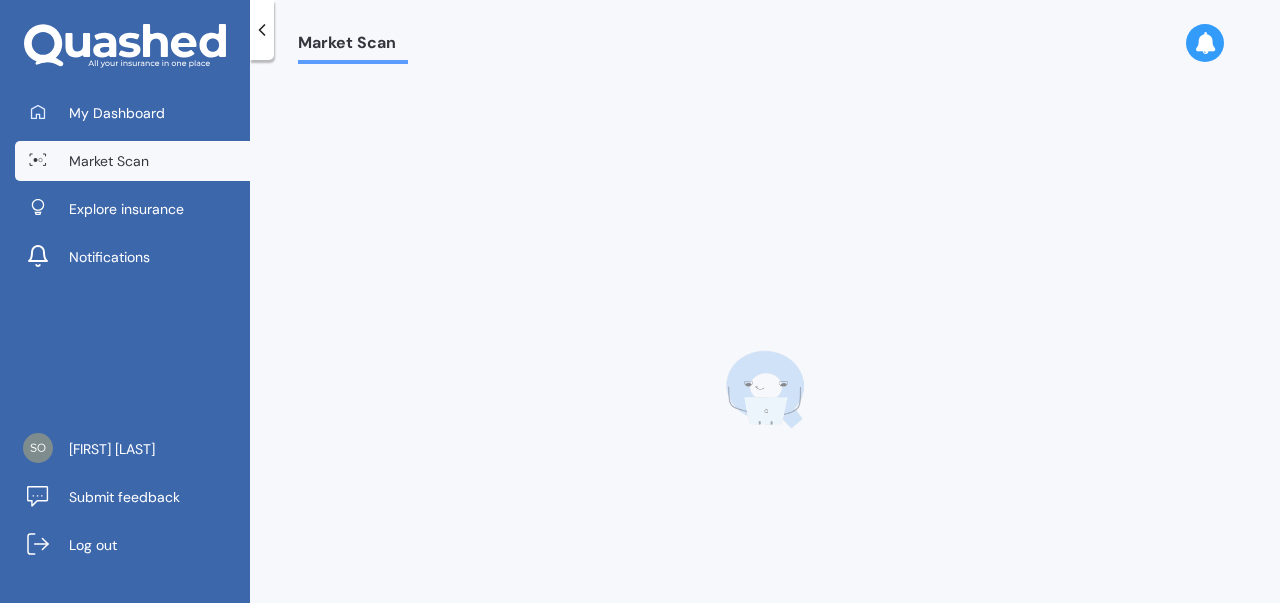 scroll, scrollTop: 0, scrollLeft: 0, axis: both 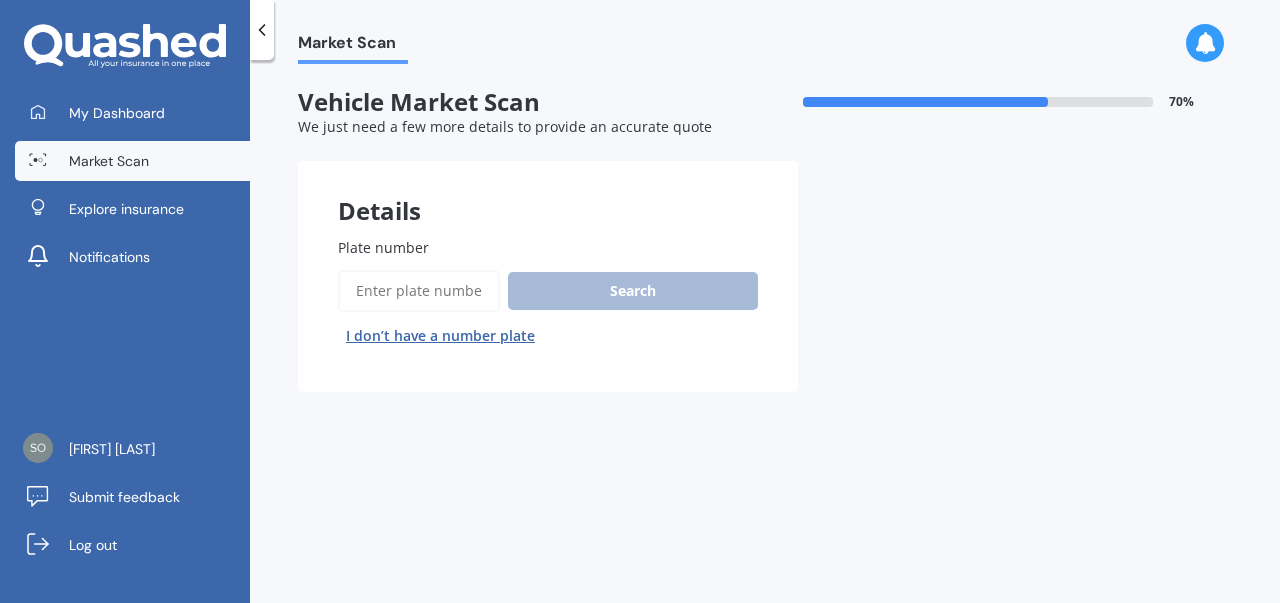 click on "Plate number" at bounding box center [544, 247] 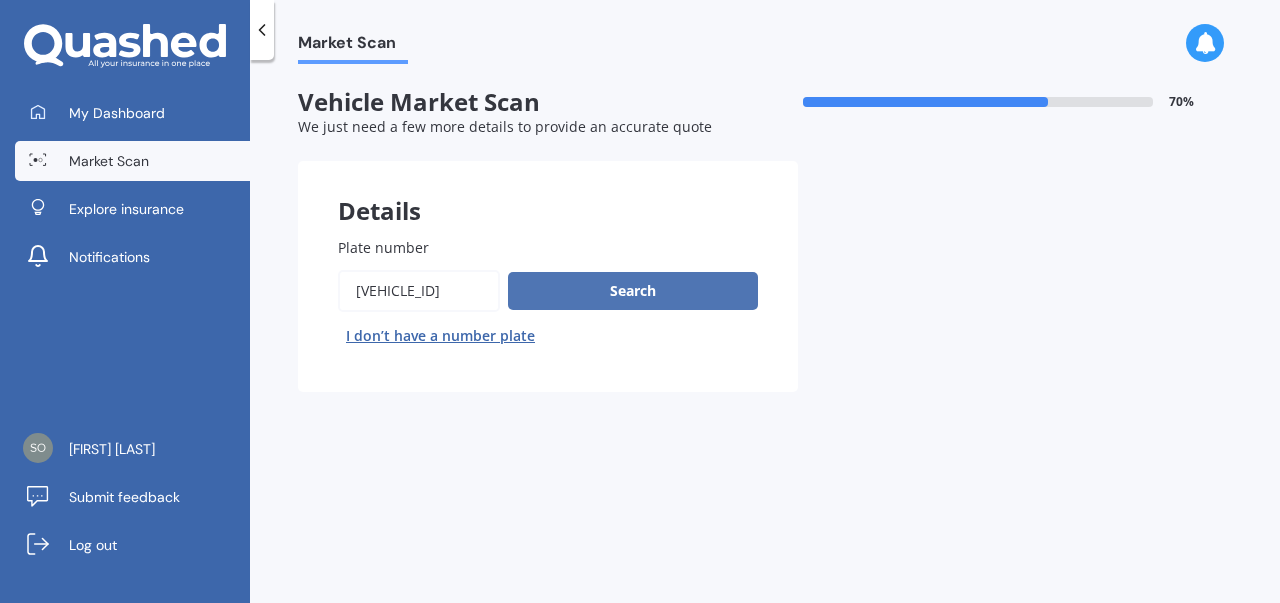 type on "HJW126" 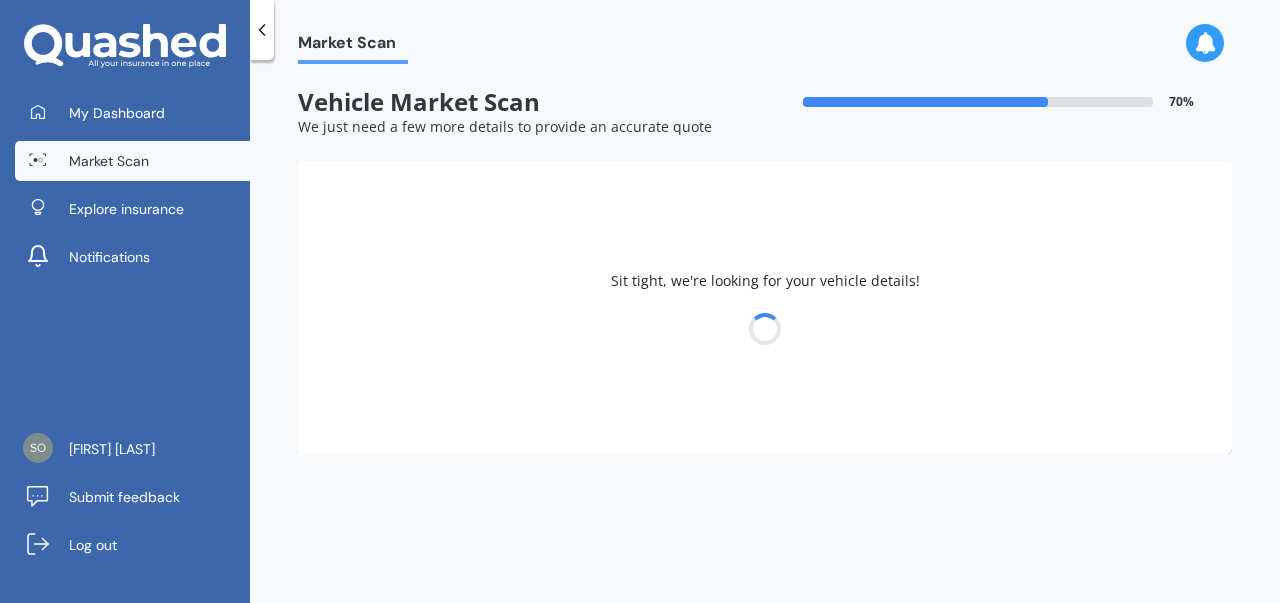 select on "NISSAN" 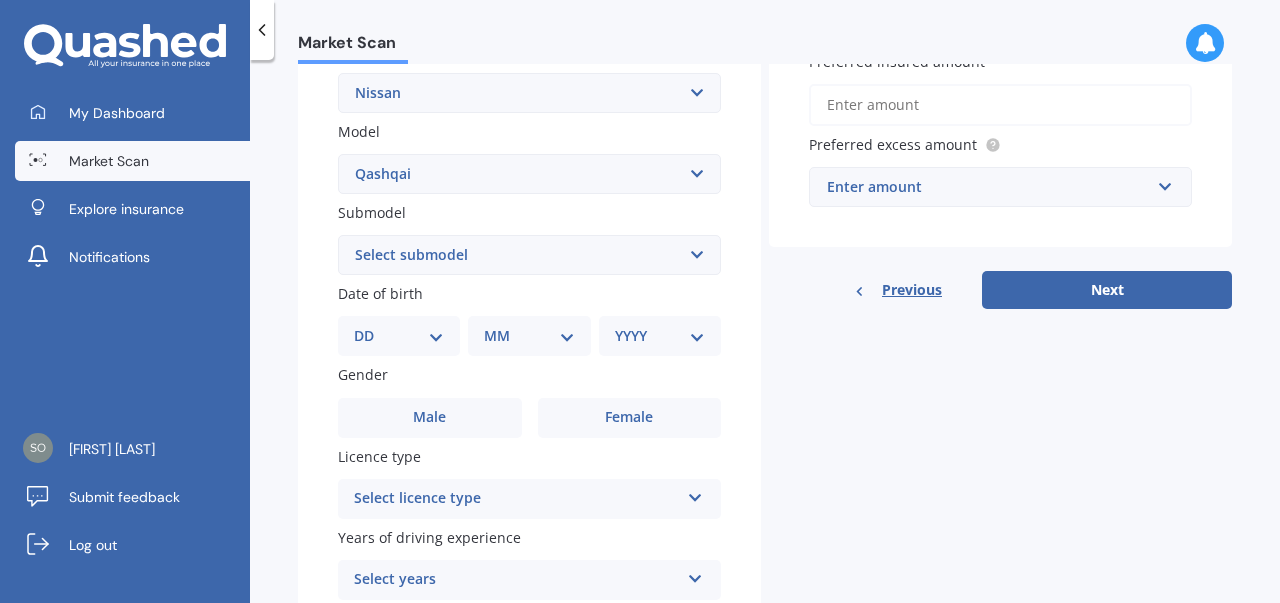 scroll, scrollTop: 408, scrollLeft: 0, axis: vertical 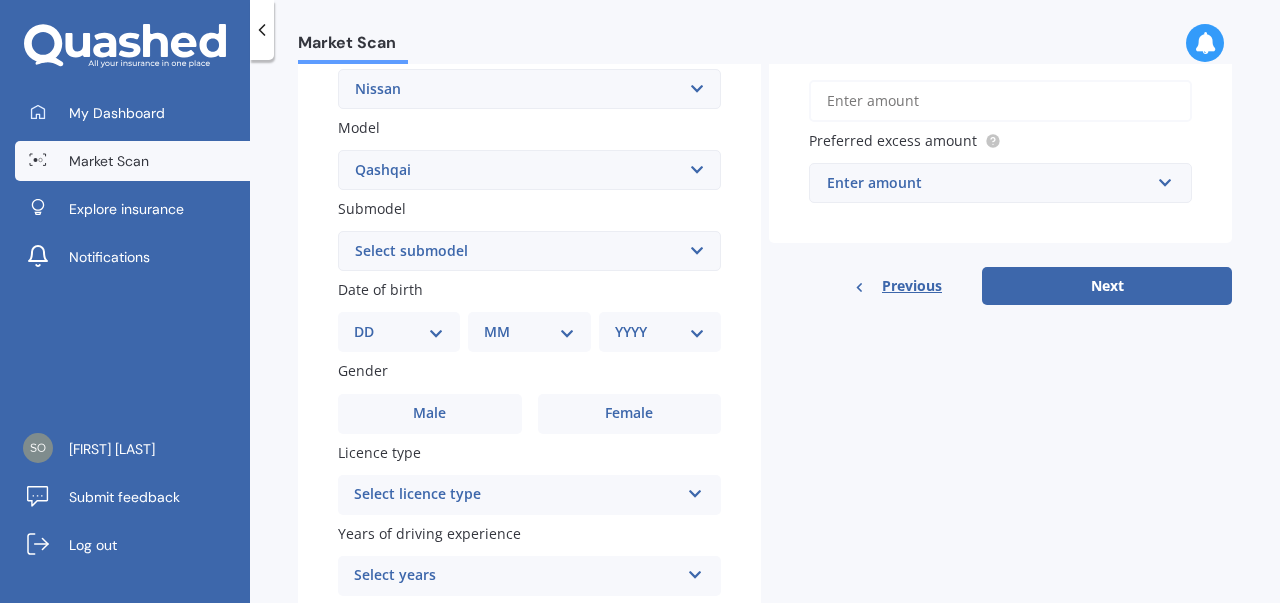 click on "DD 01 02 03 04 05 06 07 08 09 10 11 12 13 14 15 16 17 18 19 20 21 22 23 24 25 26 27 28 29 30 31" at bounding box center (399, 332) 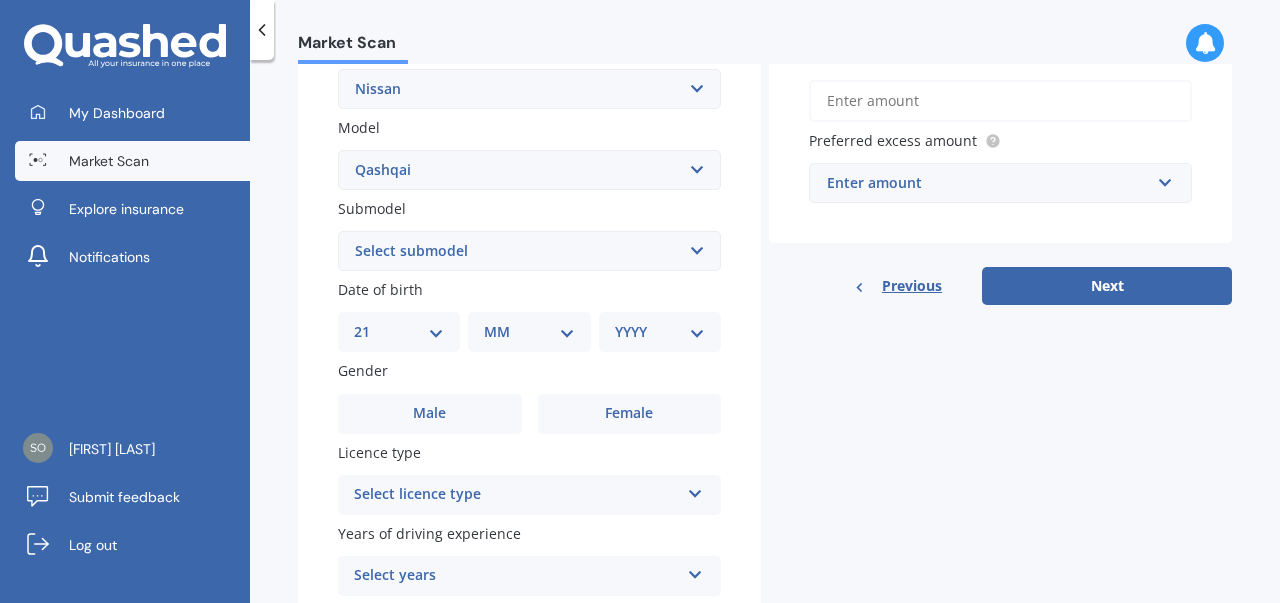 click on "21" at bounding box center [0, 0] 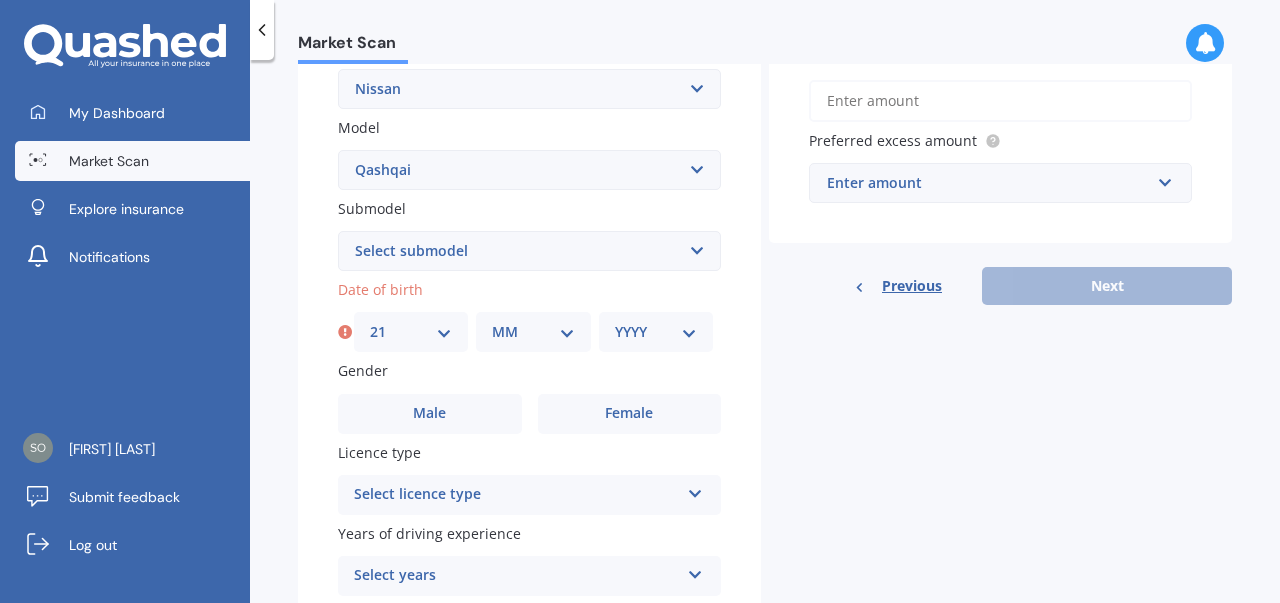 select on "08" 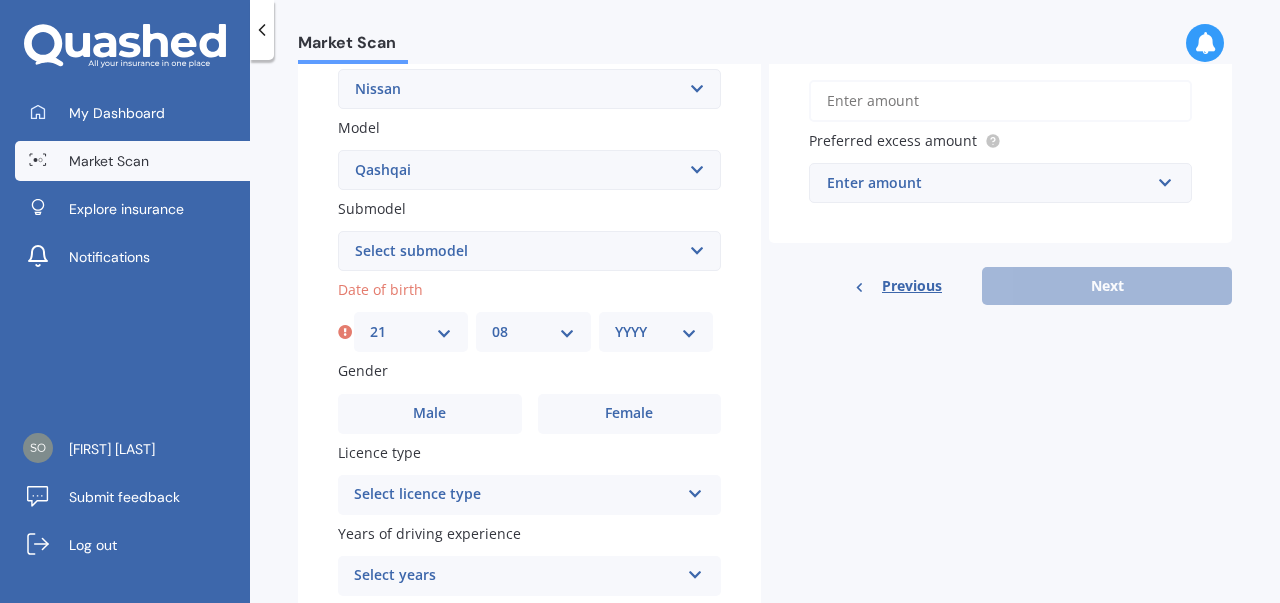 click on "08" at bounding box center [0, 0] 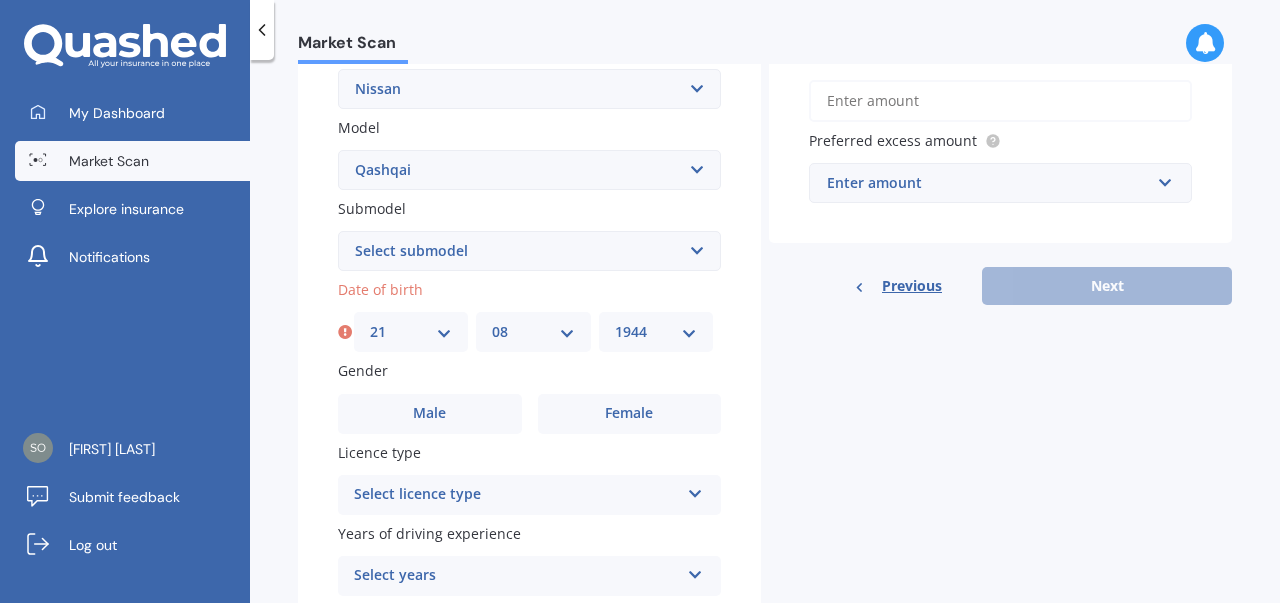 click on "1944" at bounding box center [0, 0] 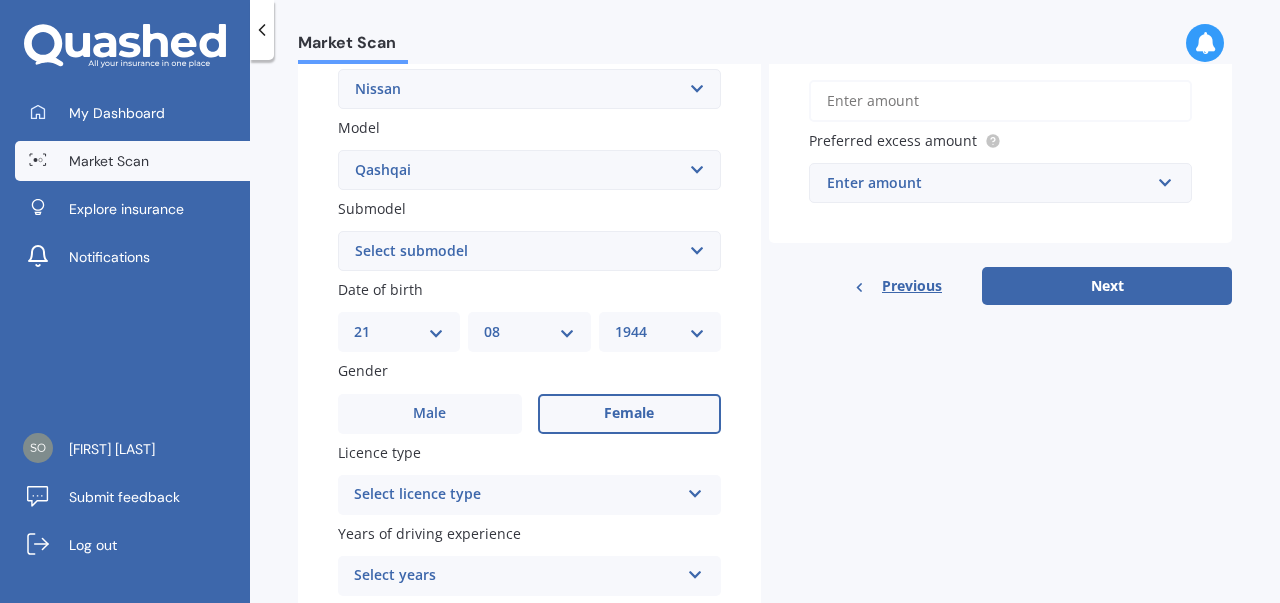 click on "Female" at bounding box center [629, 413] 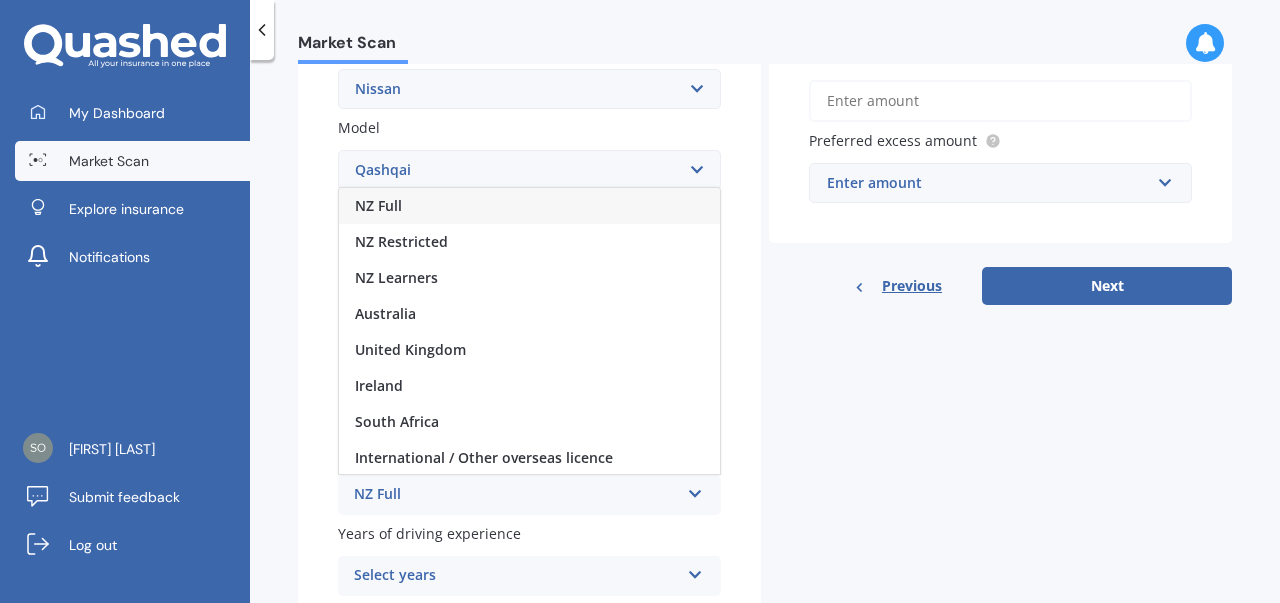 click on "NZ Full" at bounding box center [378, 205] 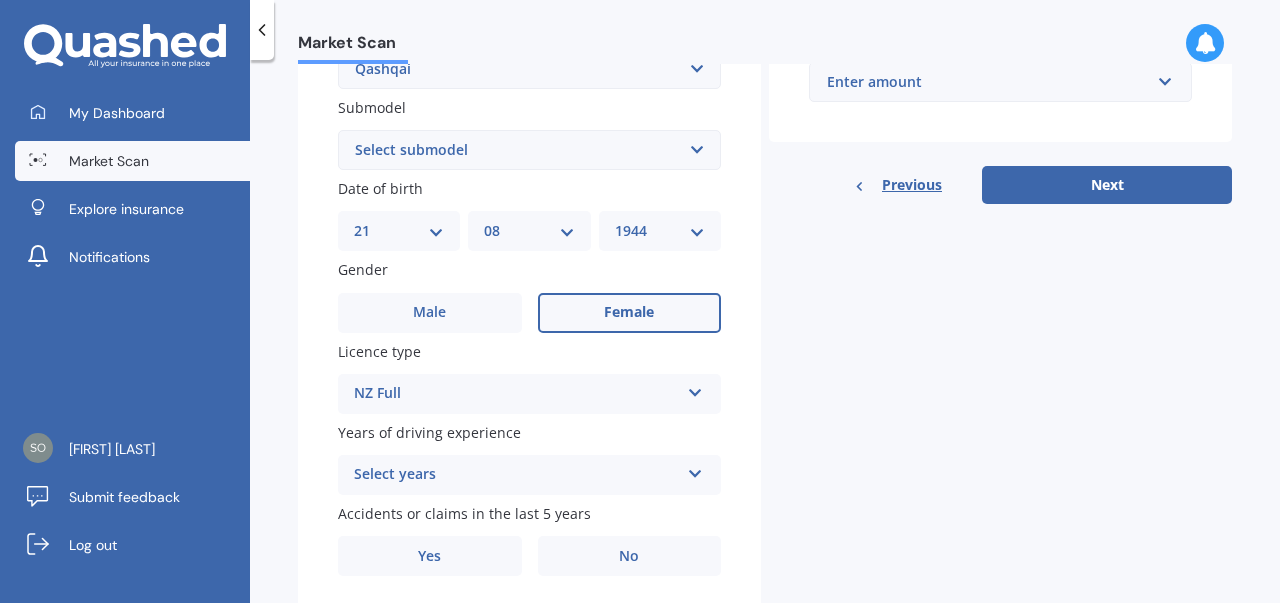 scroll, scrollTop: 574, scrollLeft: 0, axis: vertical 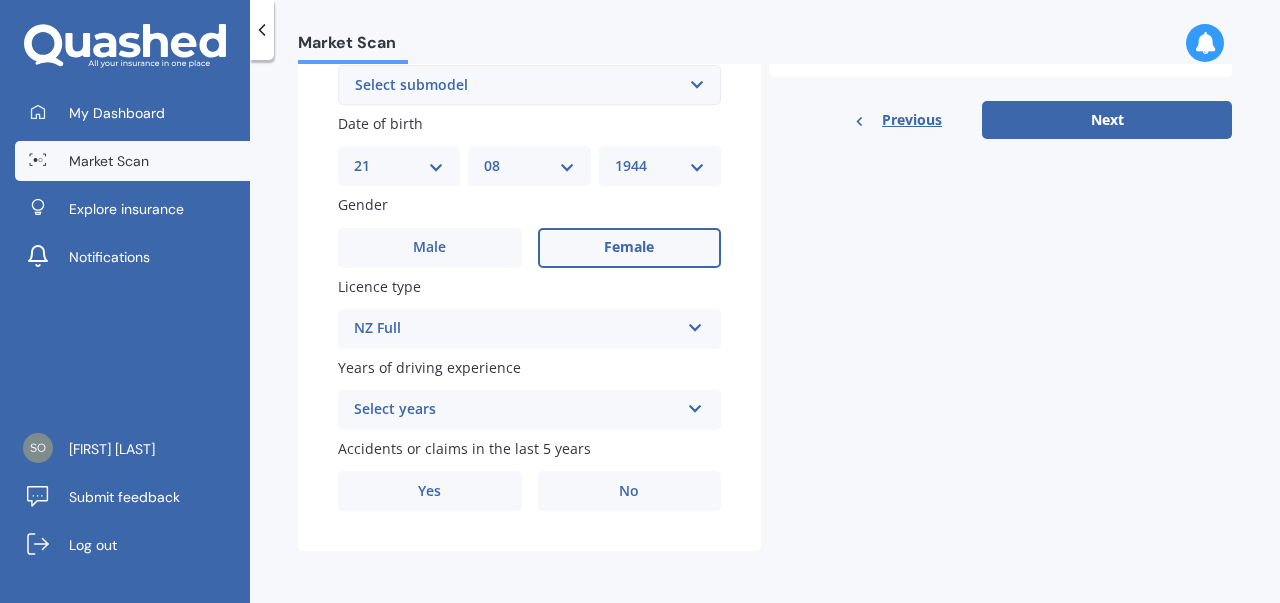 click at bounding box center [695, 405] 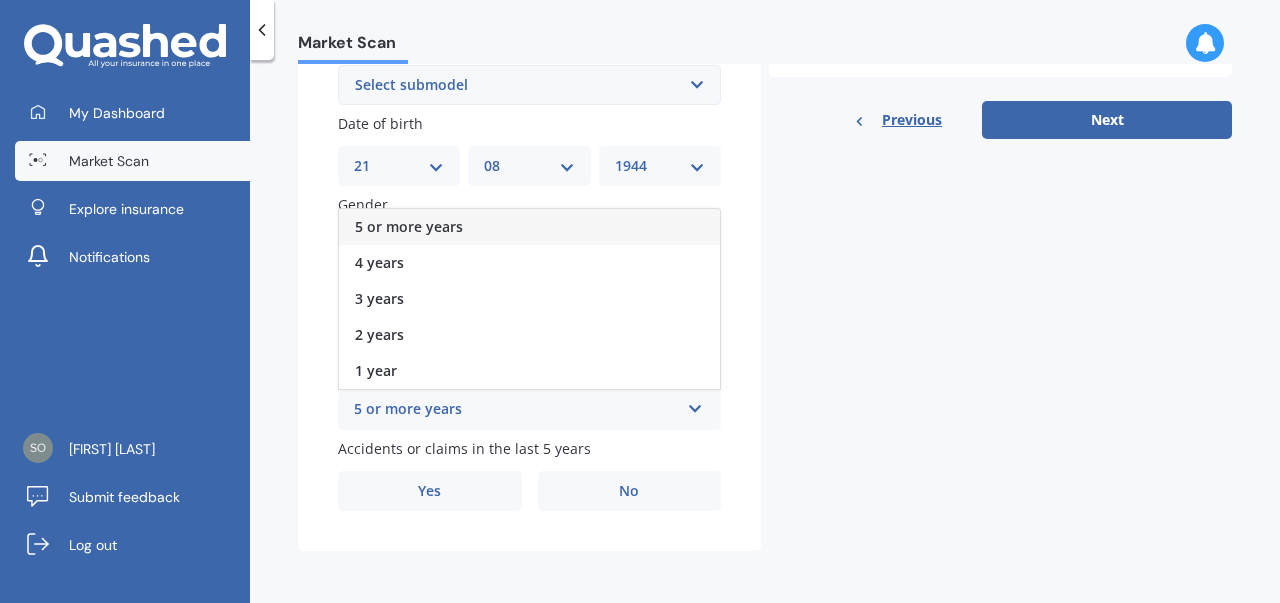 click on "5 or more years" at bounding box center (529, 227) 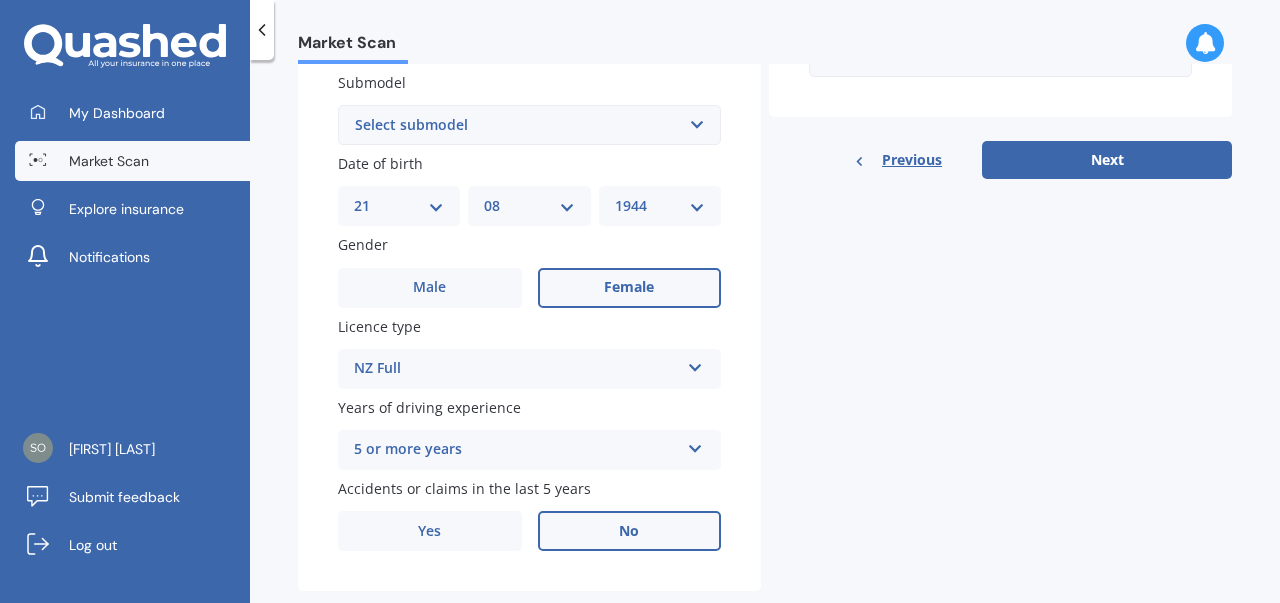 scroll, scrollTop: 574, scrollLeft: 0, axis: vertical 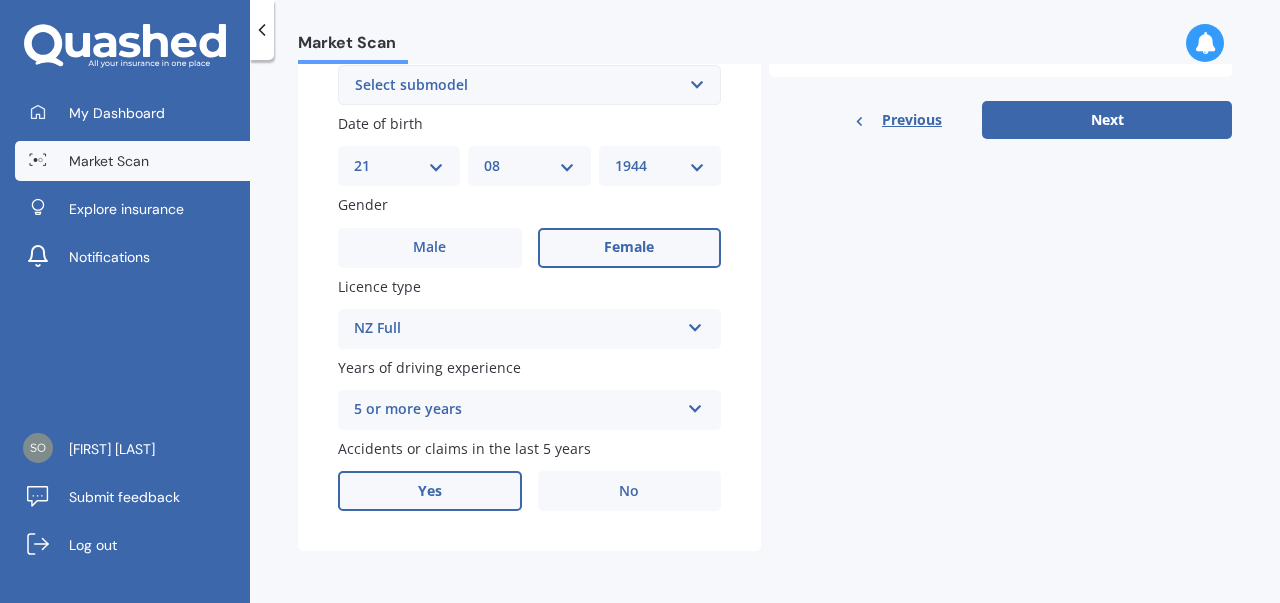 click on "Yes" at bounding box center [430, 491] 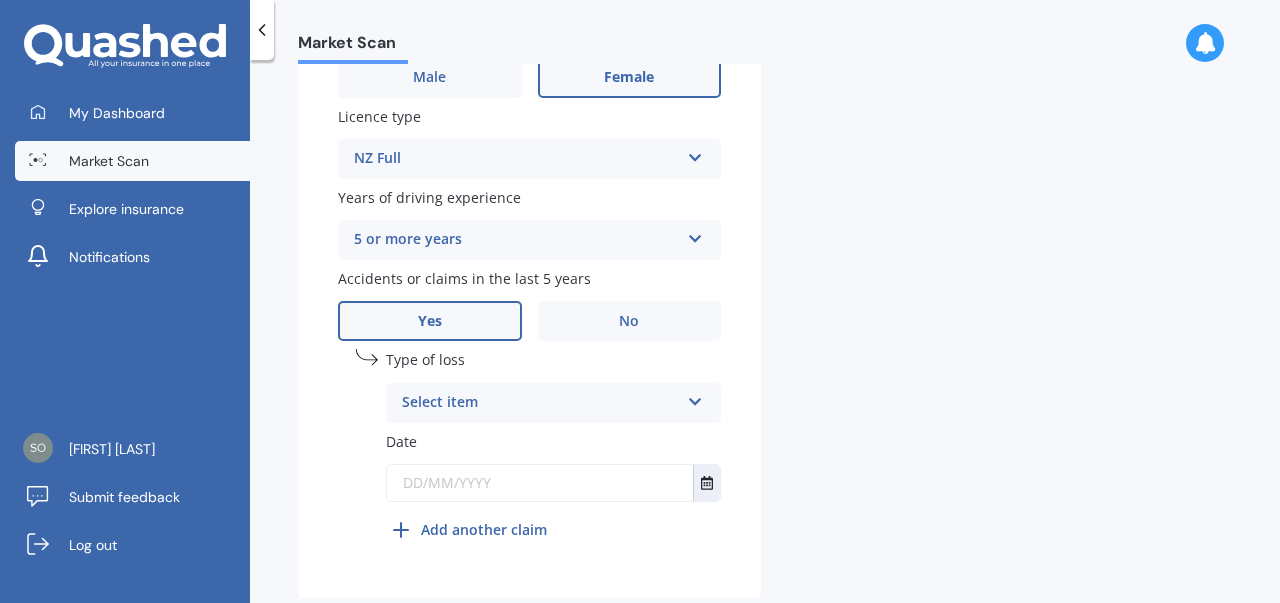 scroll, scrollTop: 748, scrollLeft: 0, axis: vertical 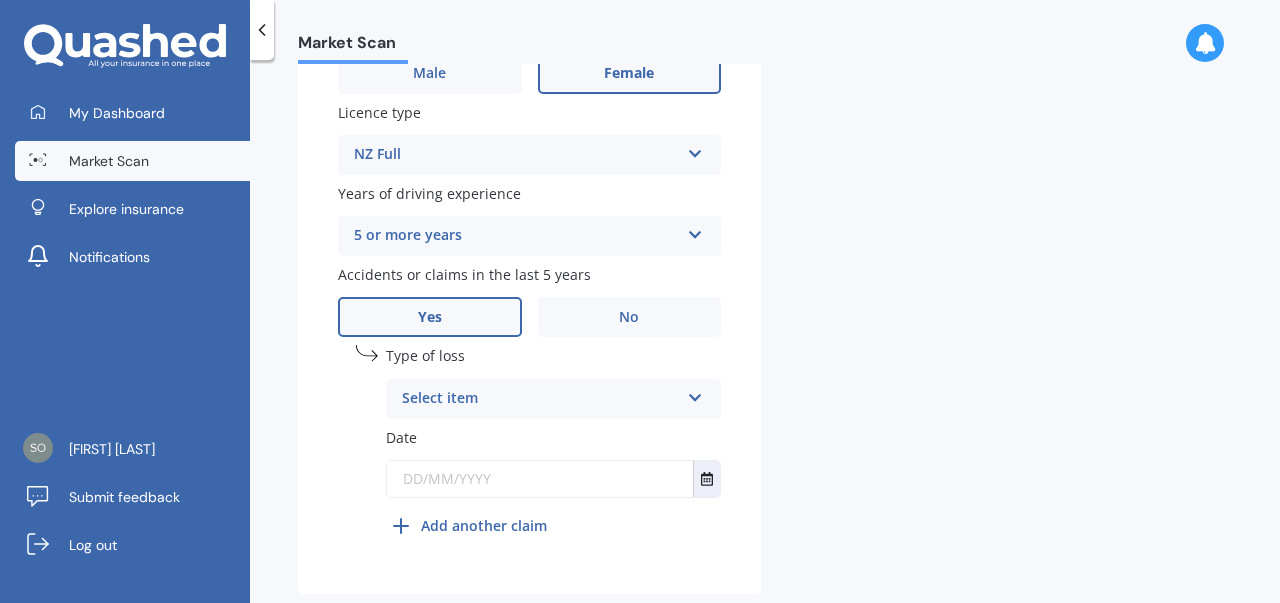 click at bounding box center (695, 394) 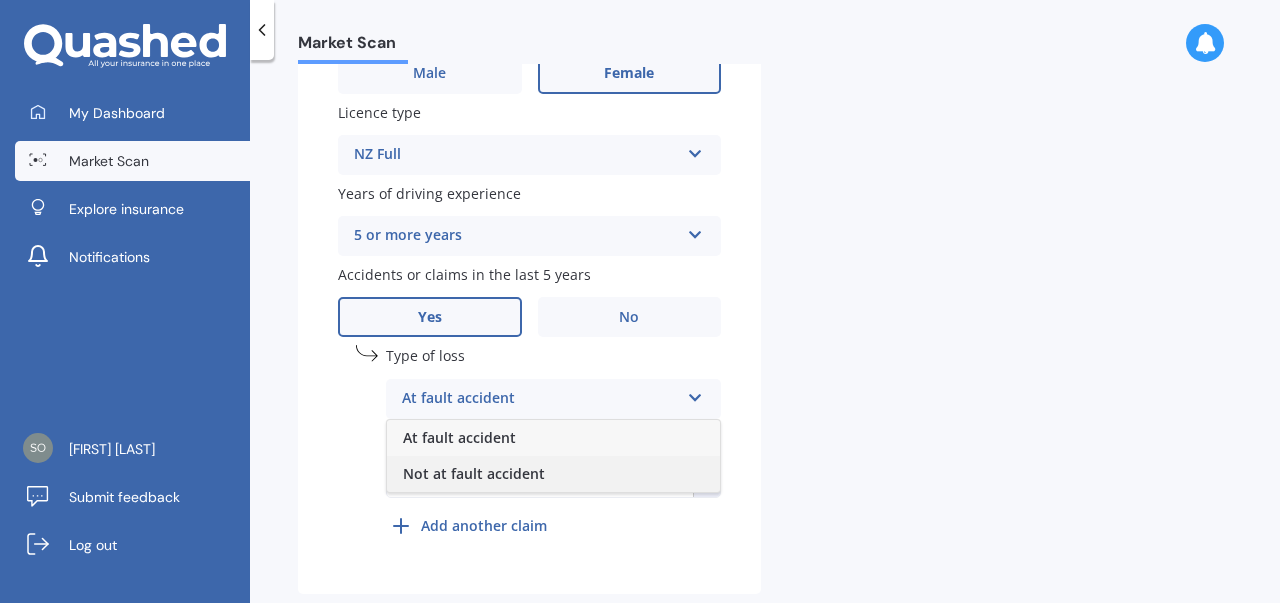 click on "Not at fault accident" at bounding box center [474, 473] 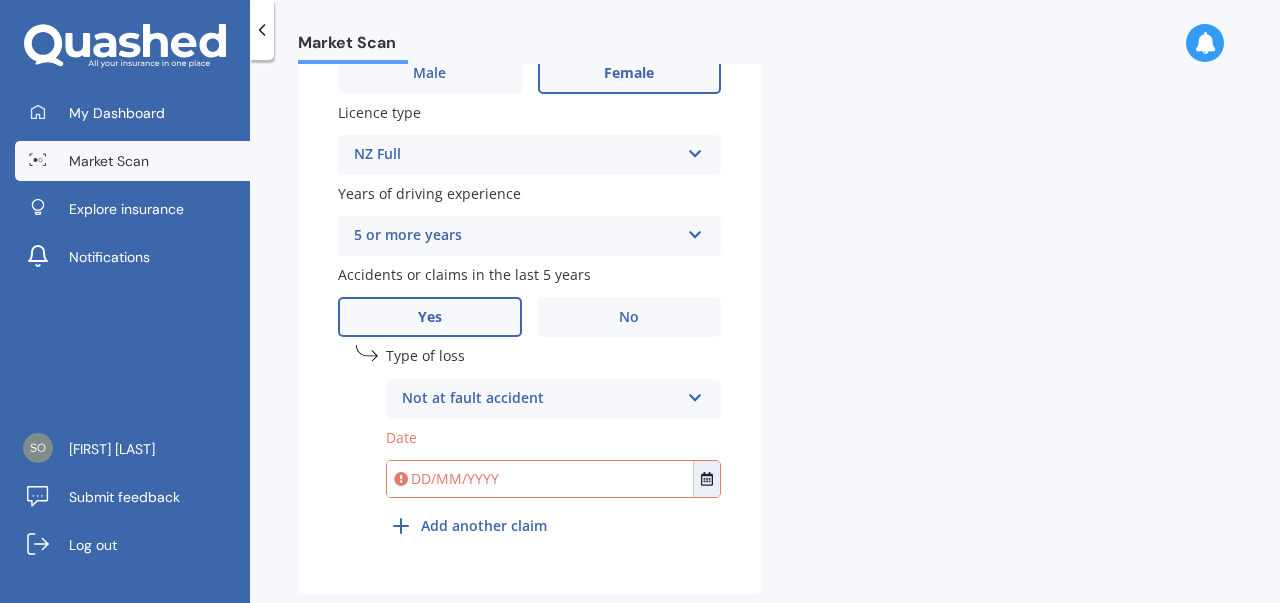 click at bounding box center (540, 479) 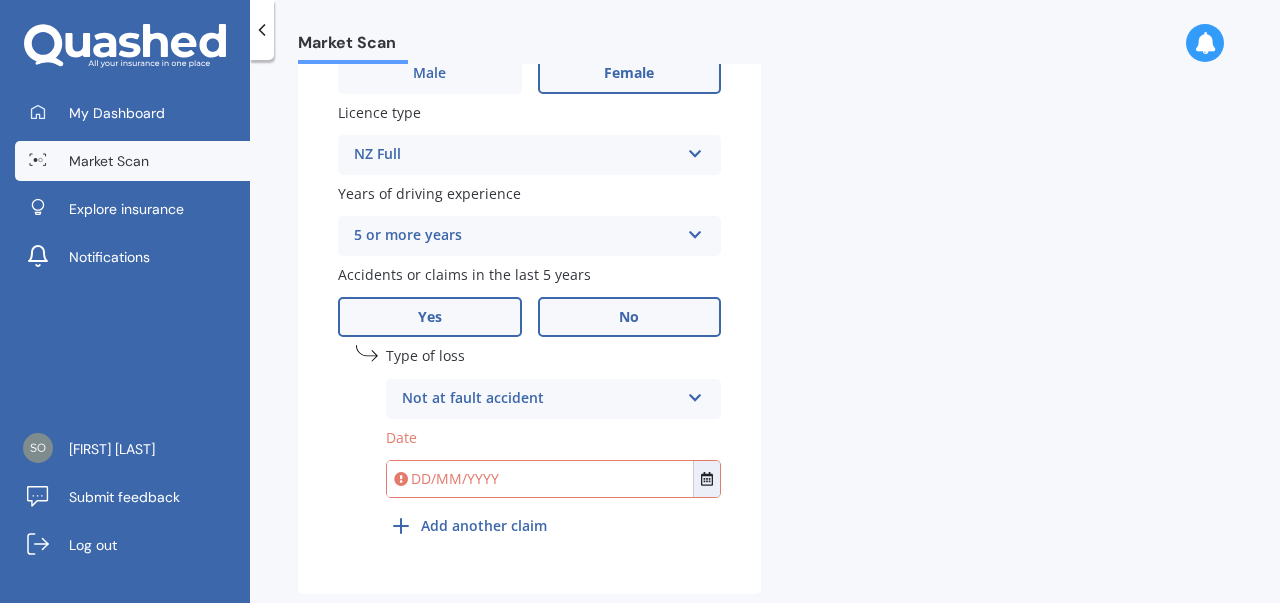 click on "No" at bounding box center (630, 317) 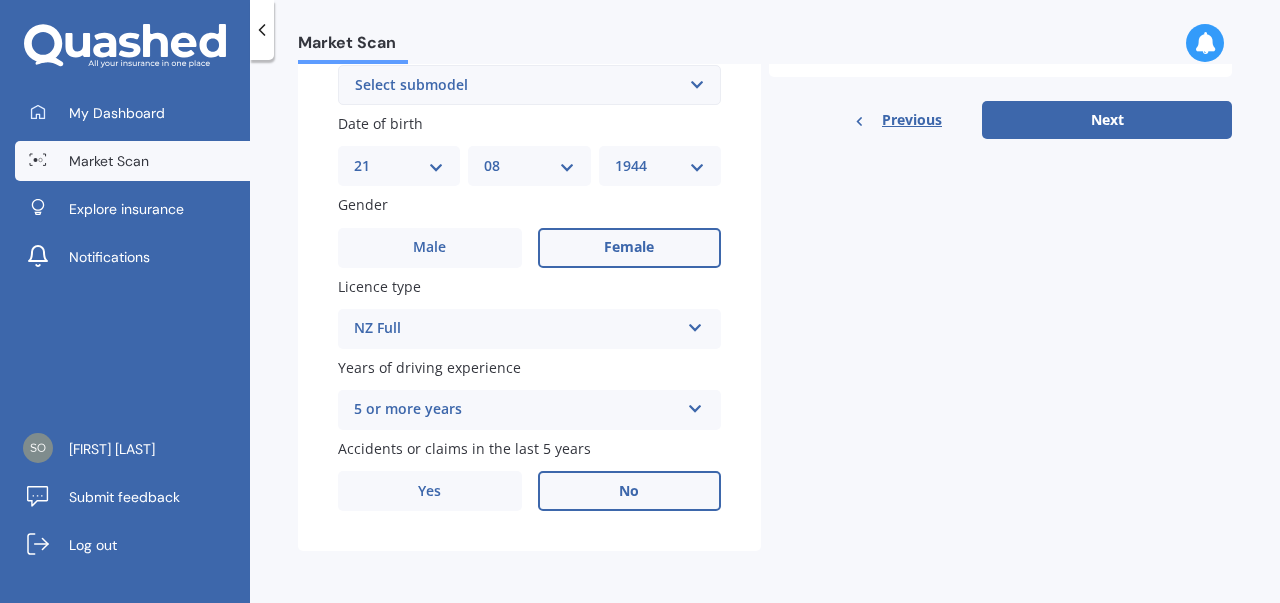 scroll, scrollTop: 574, scrollLeft: 0, axis: vertical 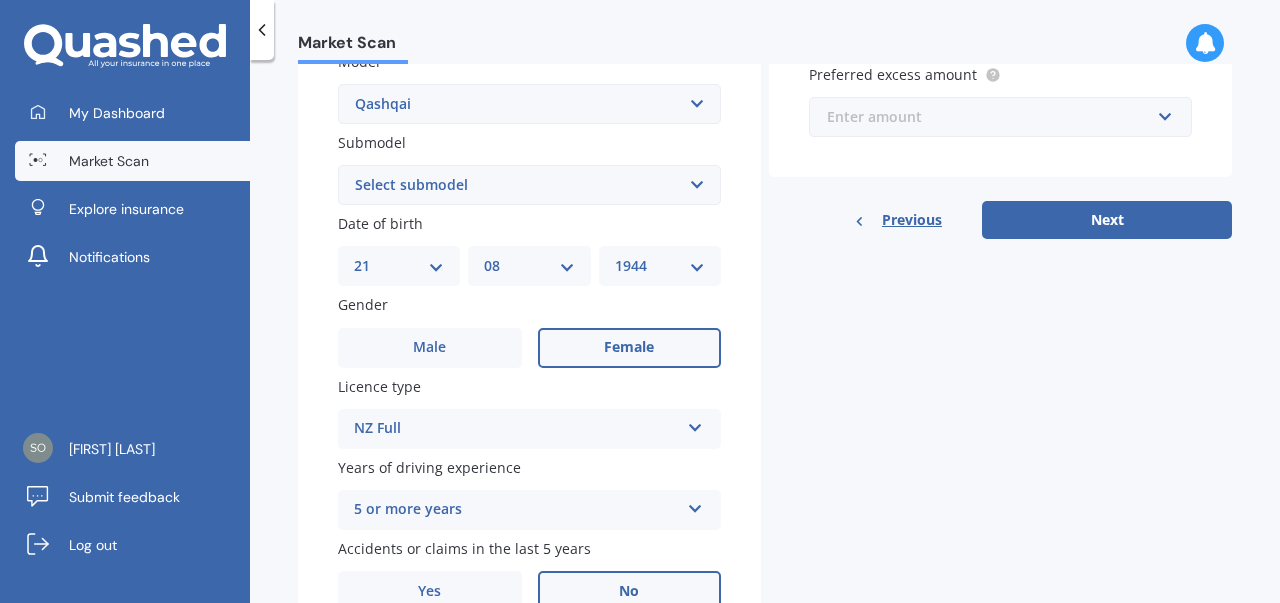 click at bounding box center (993, 117) 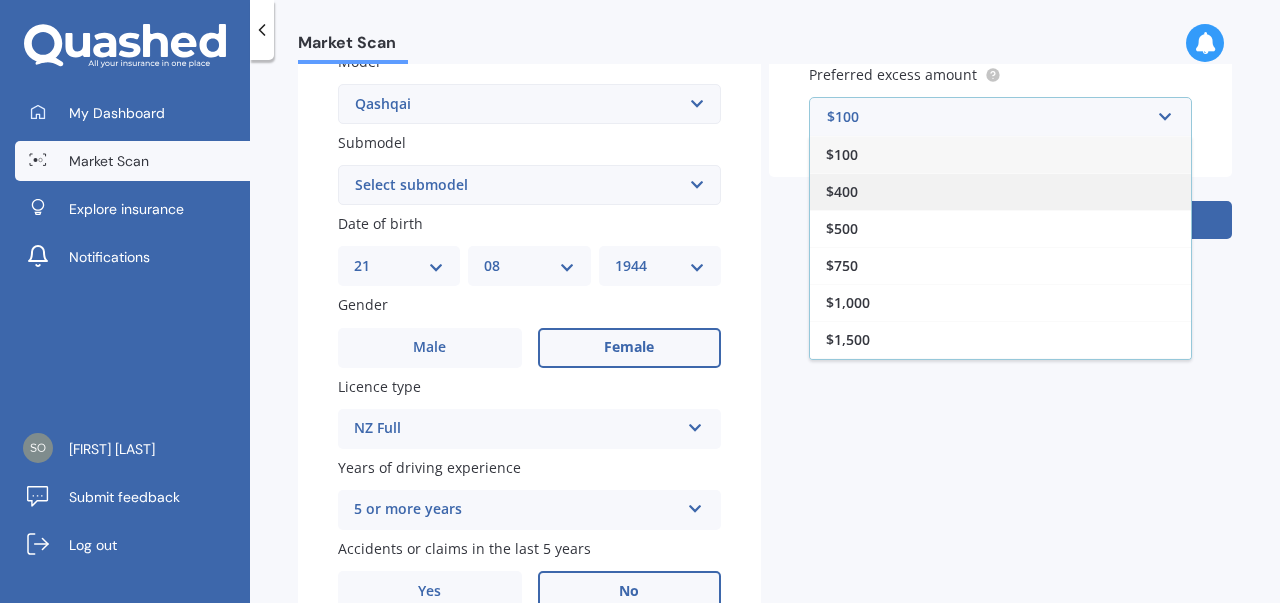 click on "$400" at bounding box center [1000, 191] 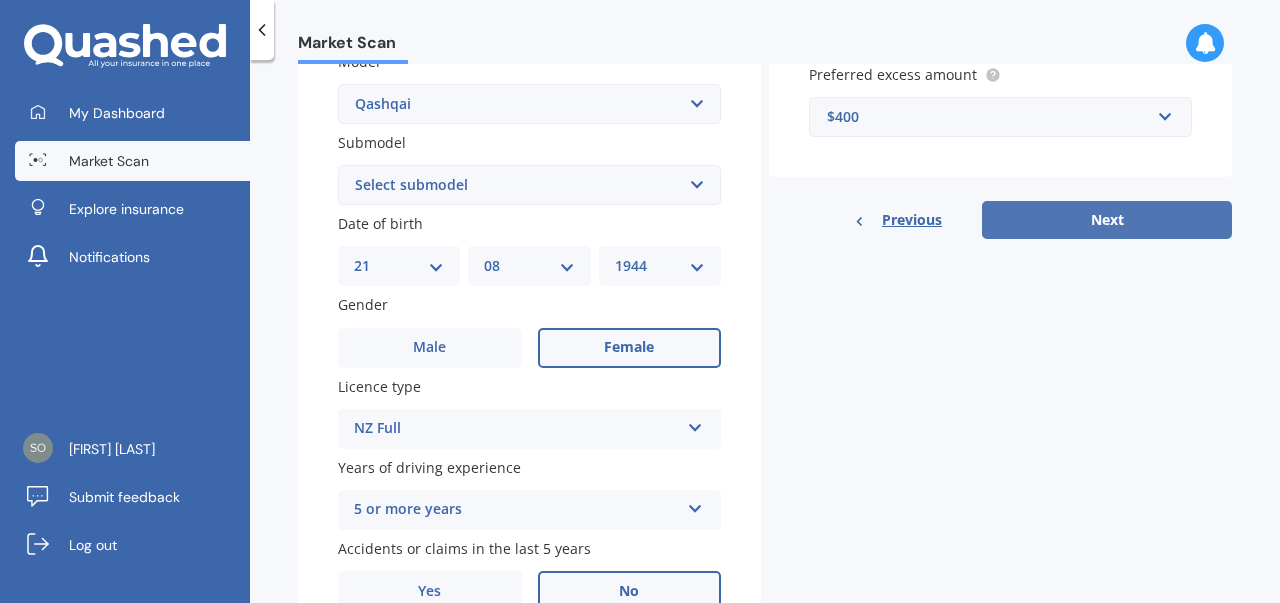 click on "Next" at bounding box center (1107, 220) 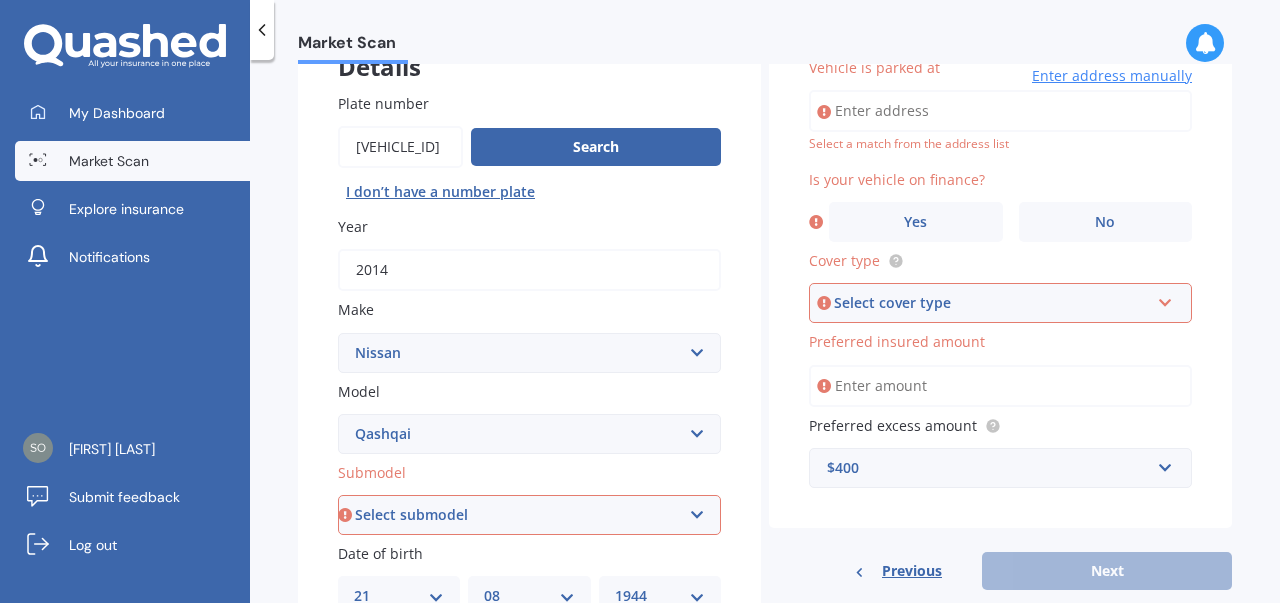 scroll, scrollTop: 129, scrollLeft: 0, axis: vertical 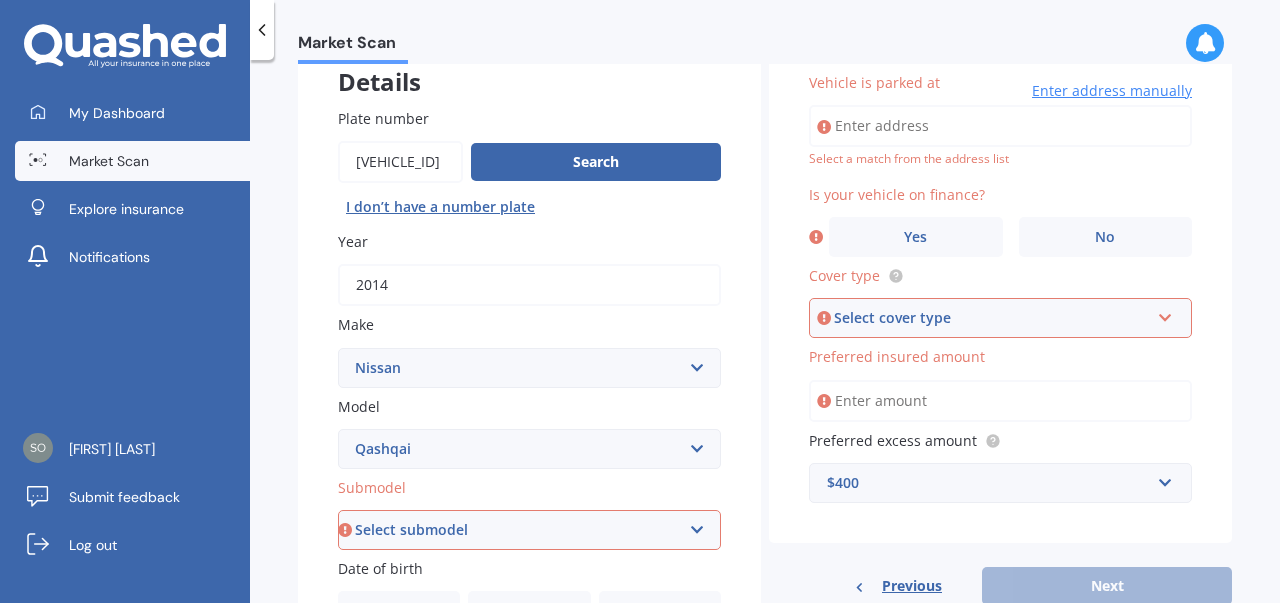 click on "Vehicle is parked at" at bounding box center (1000, 126) 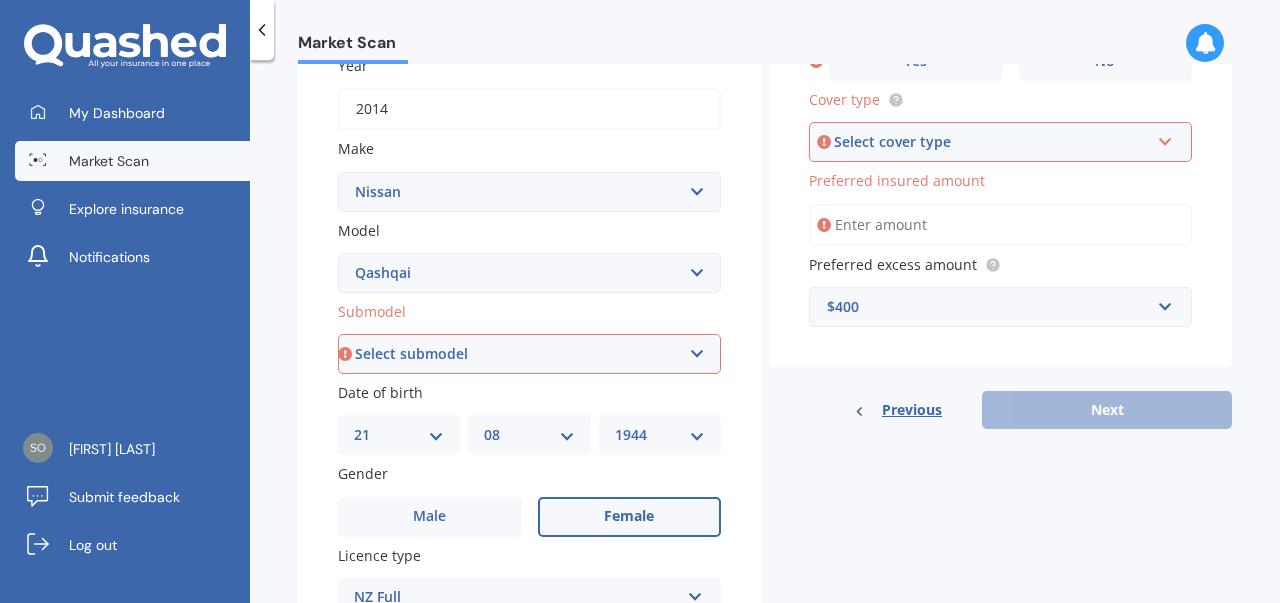 scroll, scrollTop: 306, scrollLeft: 0, axis: vertical 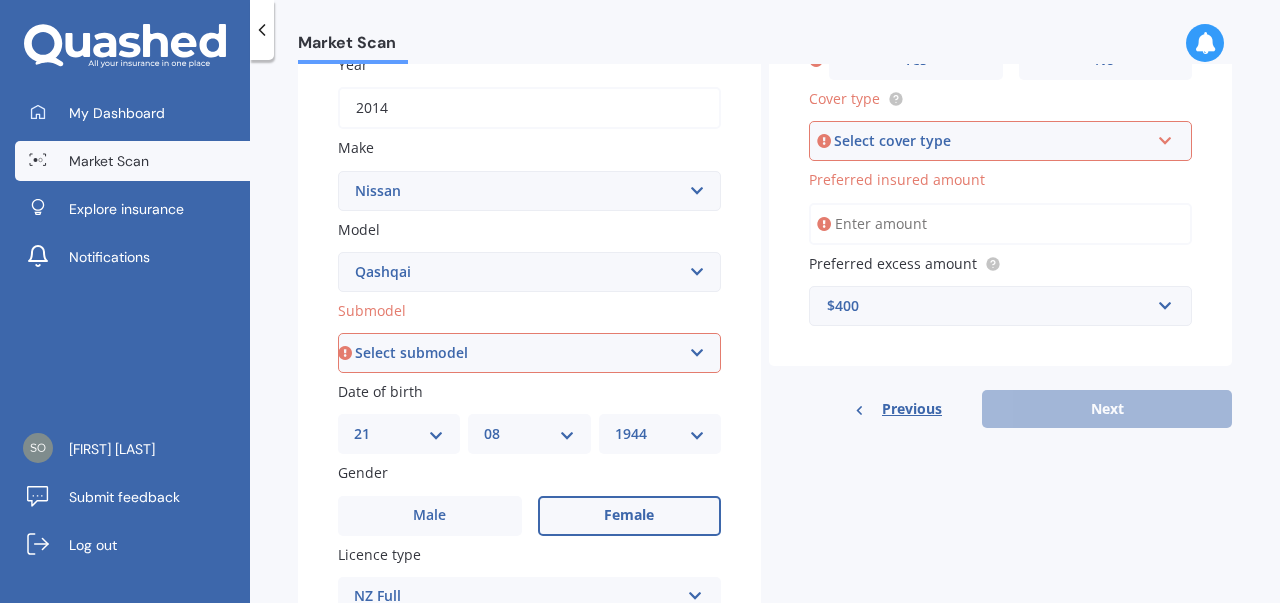 select on "TI" 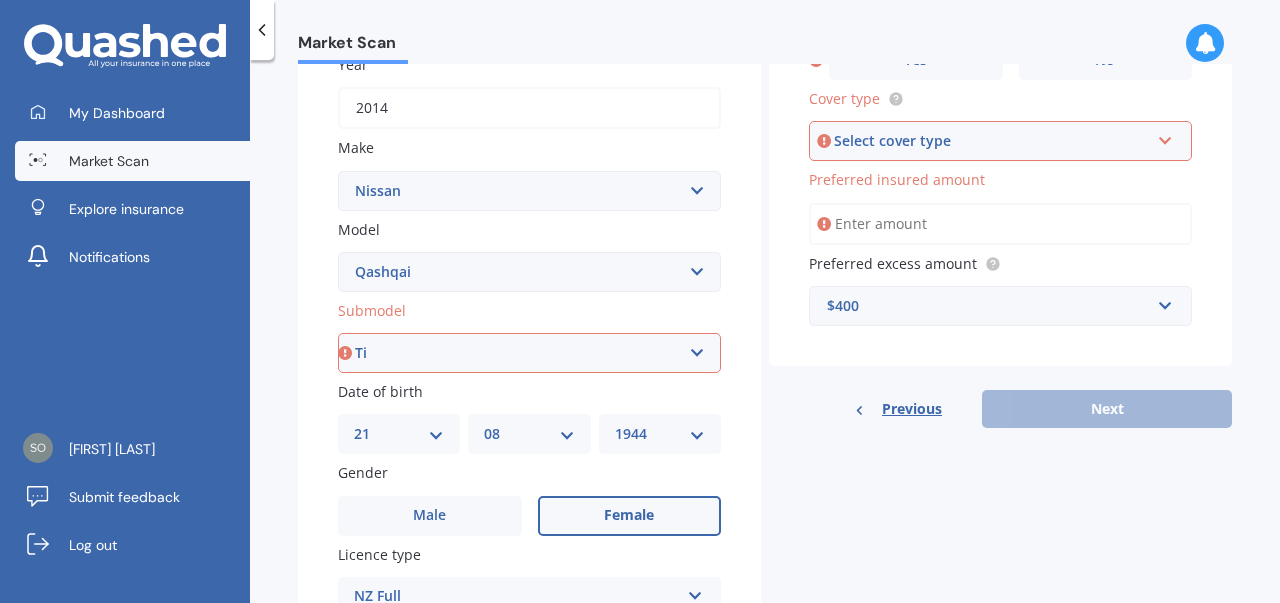 click on "Ti" at bounding box center [0, 0] 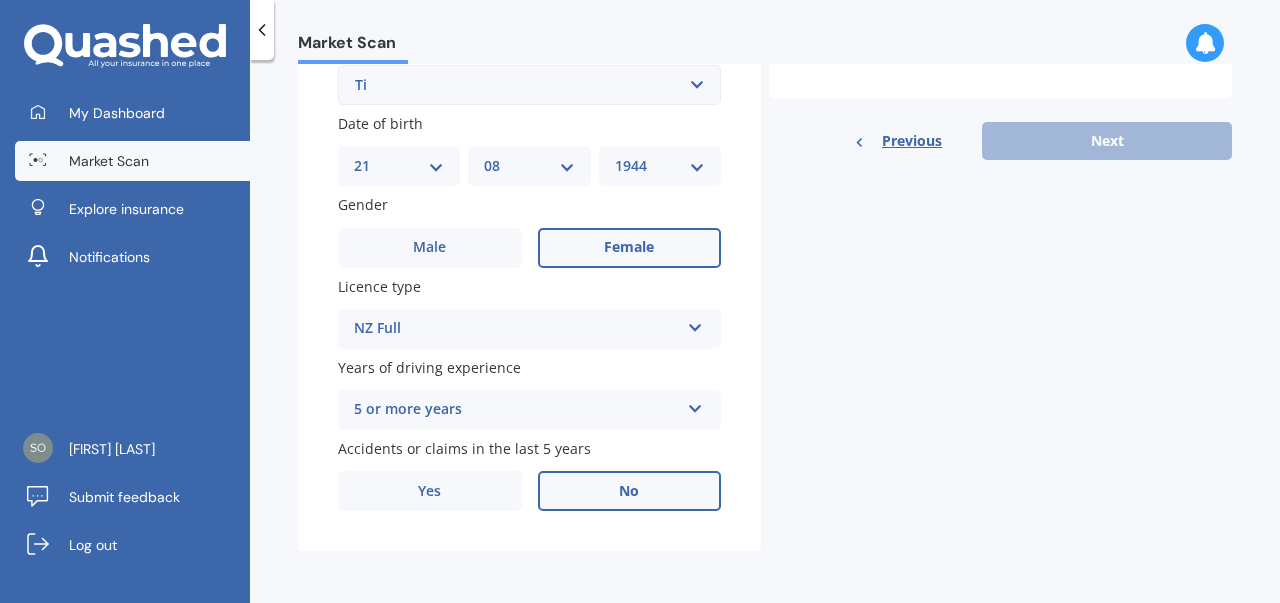 scroll, scrollTop: 0, scrollLeft: 0, axis: both 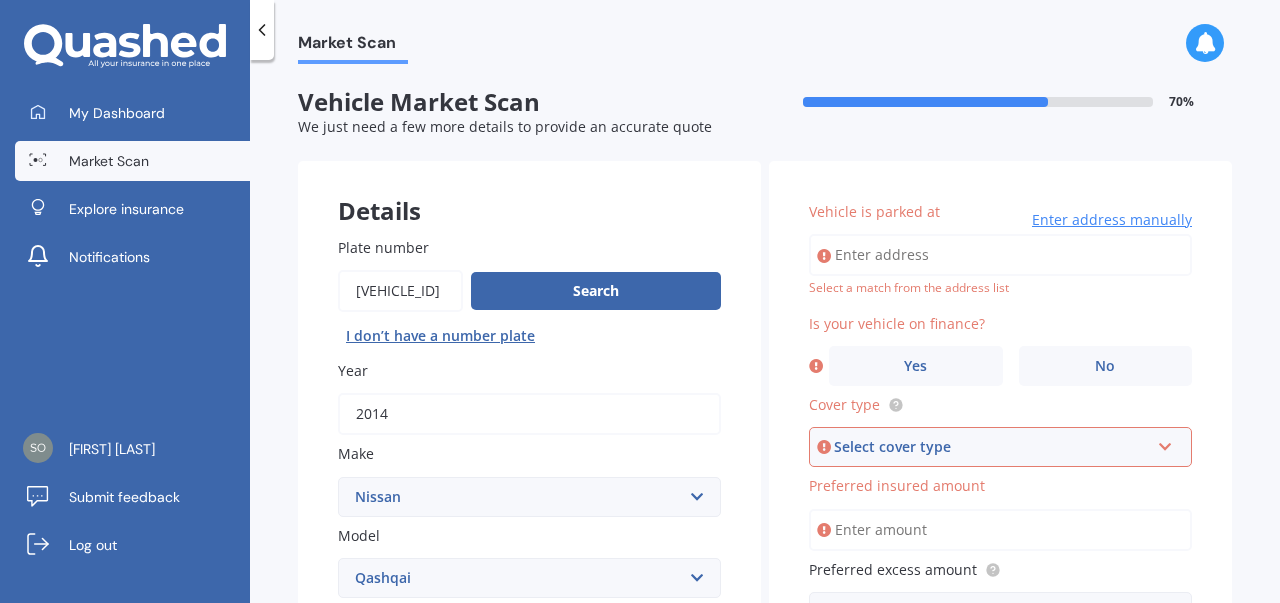 click on "Vehicle is parked at" at bounding box center [1000, 255] 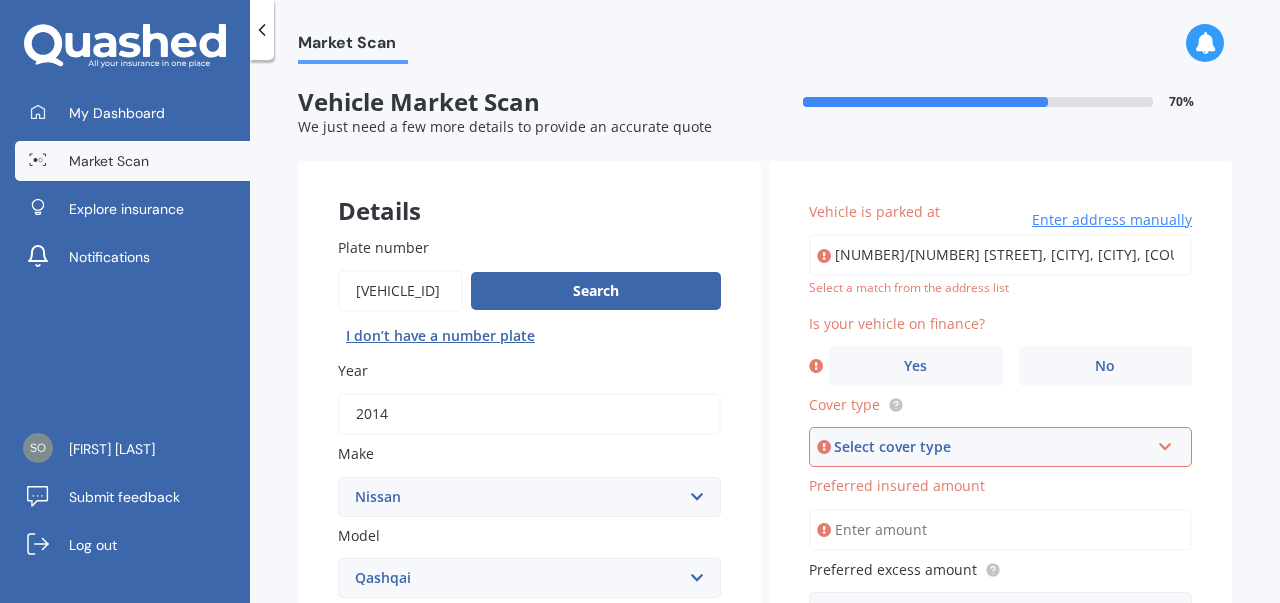 type on "3/143 Parkers Road, Tāhunanui, Nelson 7011" 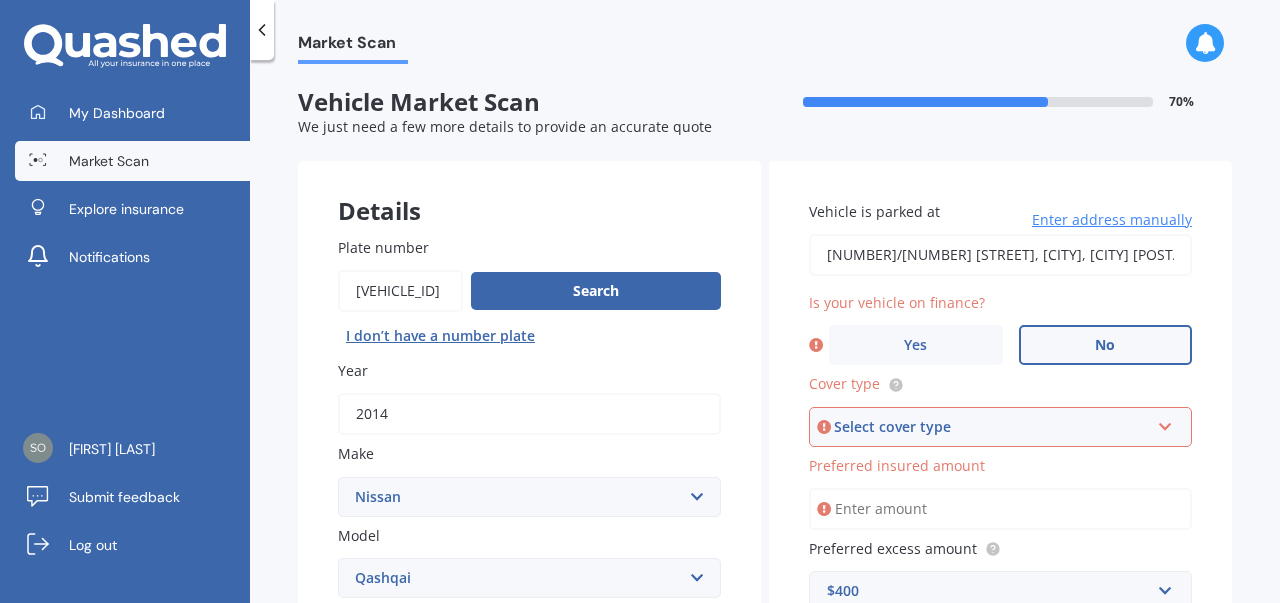 click on "No" at bounding box center [1105, 345] 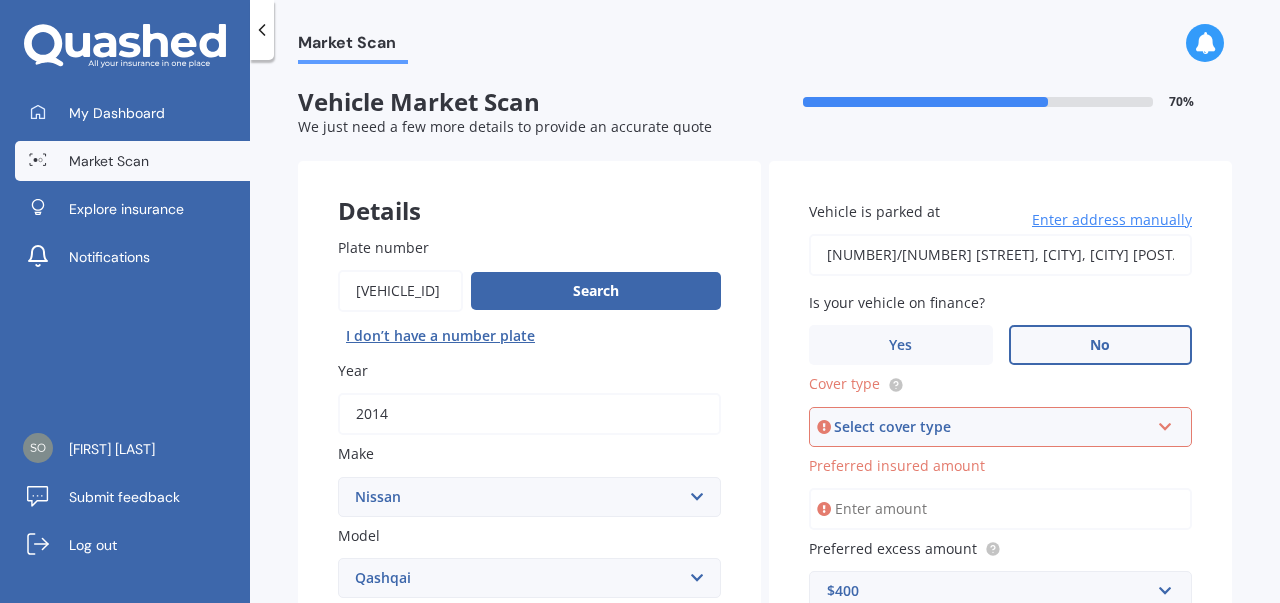 click at bounding box center (1165, 423) 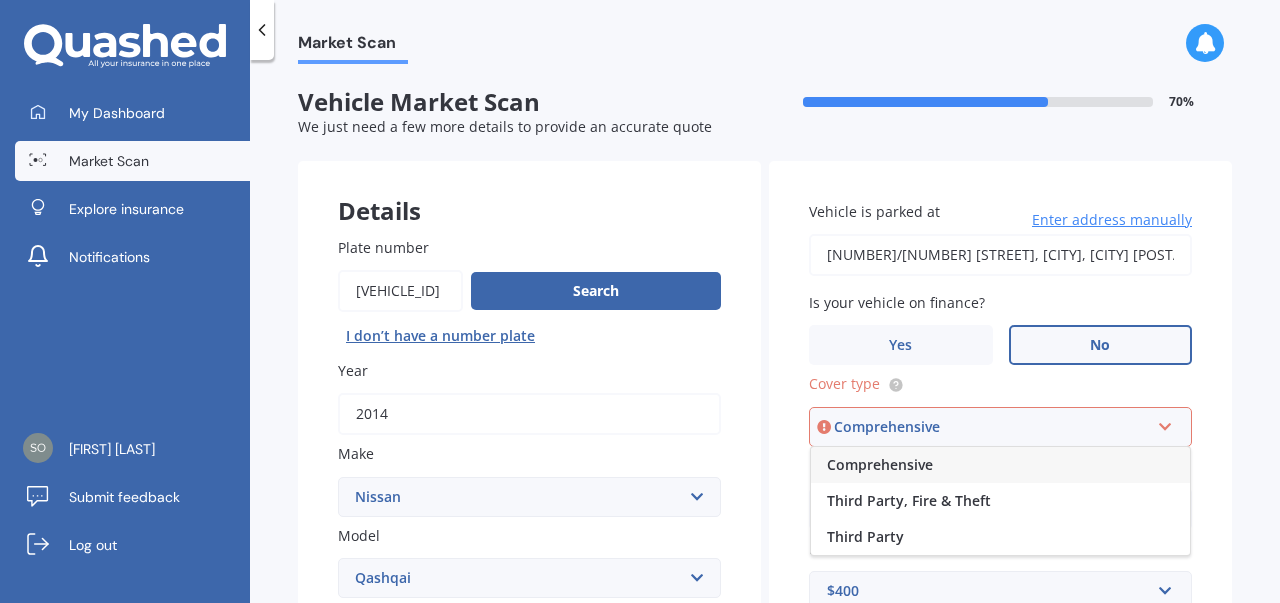 click on "Comprehensive" at bounding box center [1000, 465] 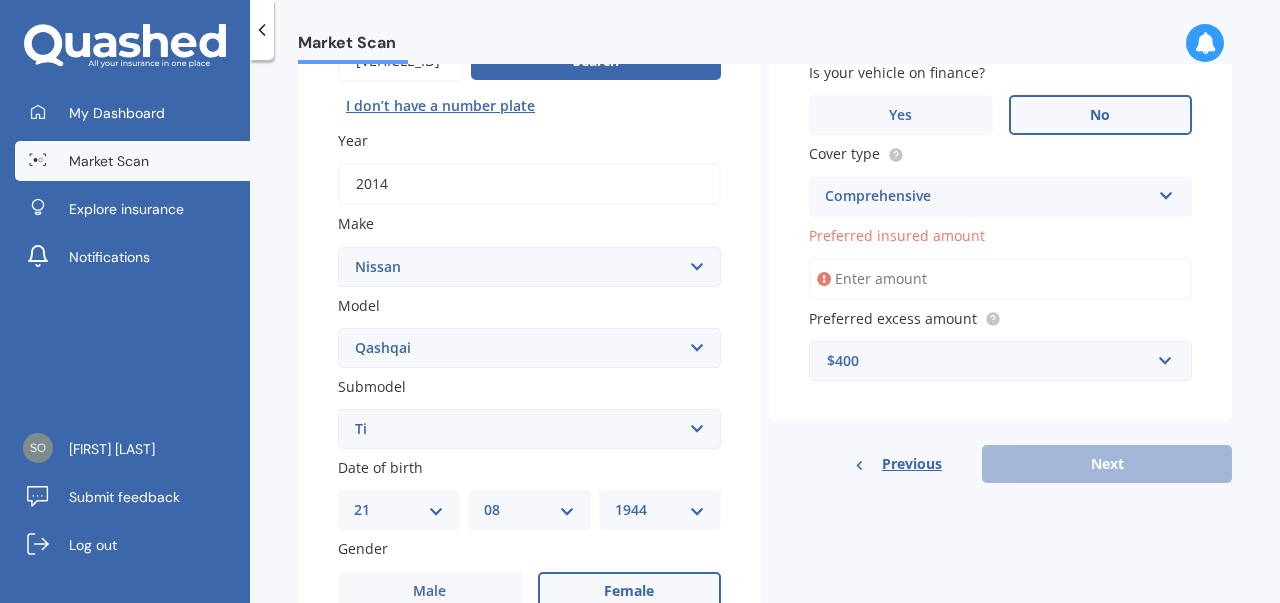 scroll, scrollTop: 284, scrollLeft: 0, axis: vertical 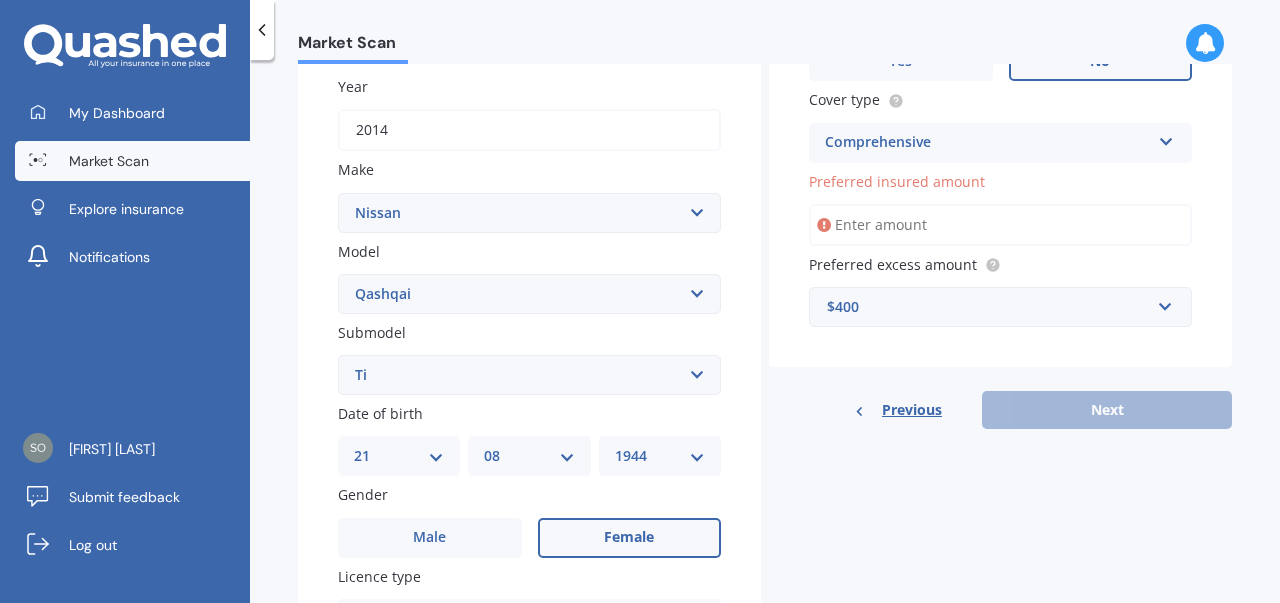 click on "Preferred insured amount" at bounding box center (1000, 225) 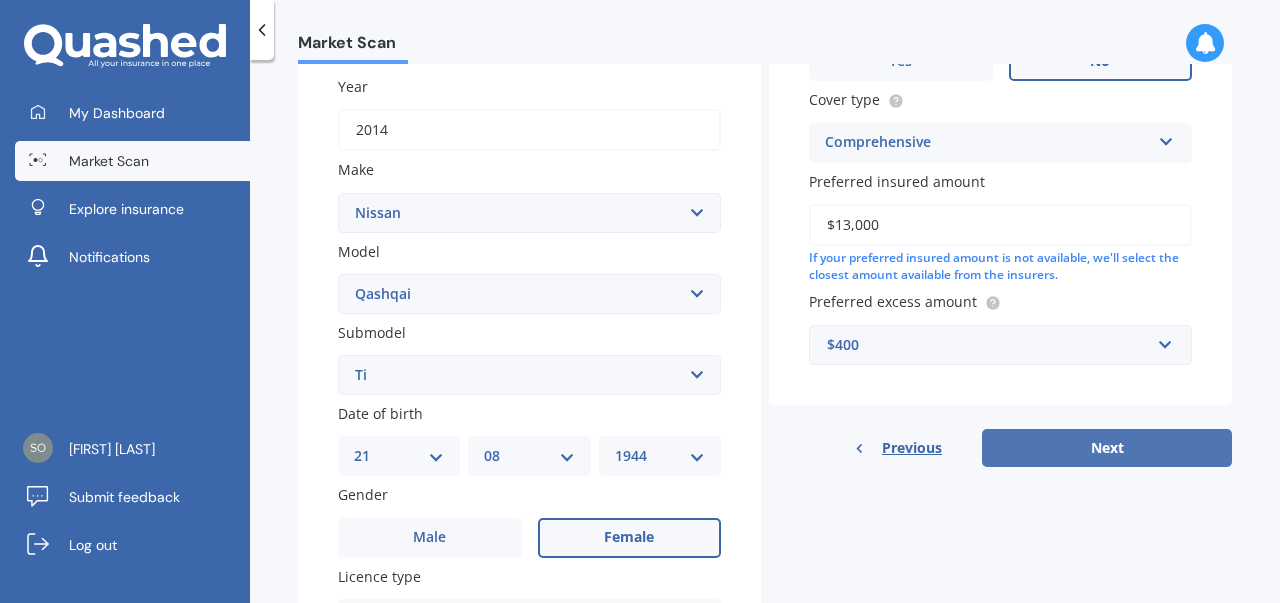 type on "$13,000" 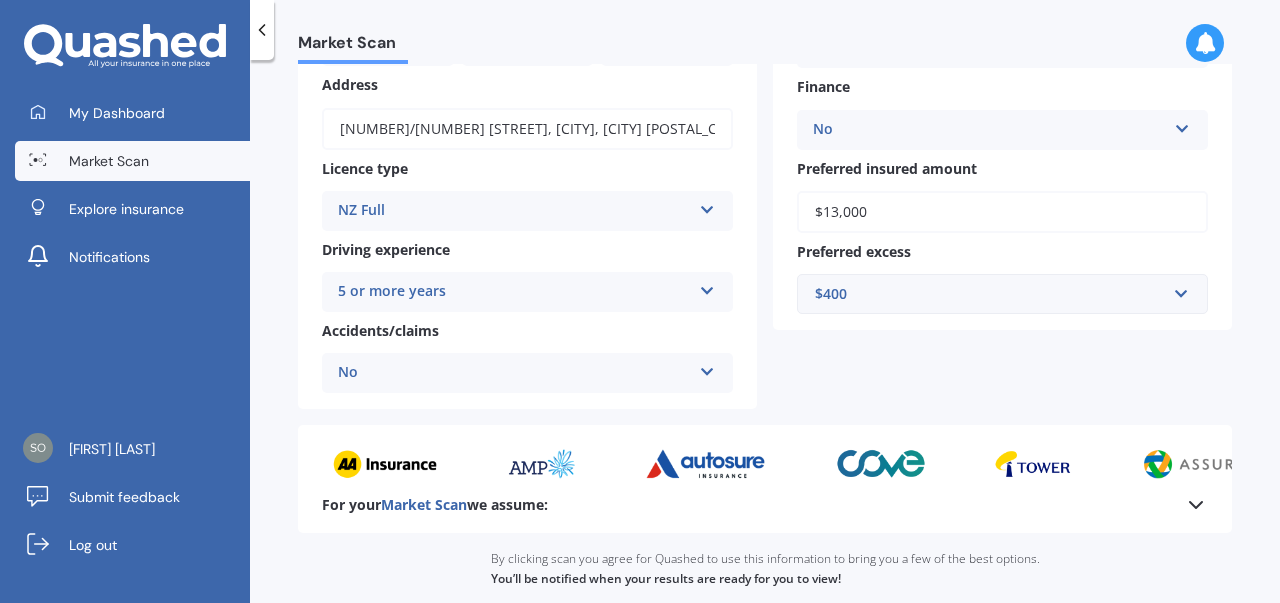 scroll, scrollTop: 427, scrollLeft: 0, axis: vertical 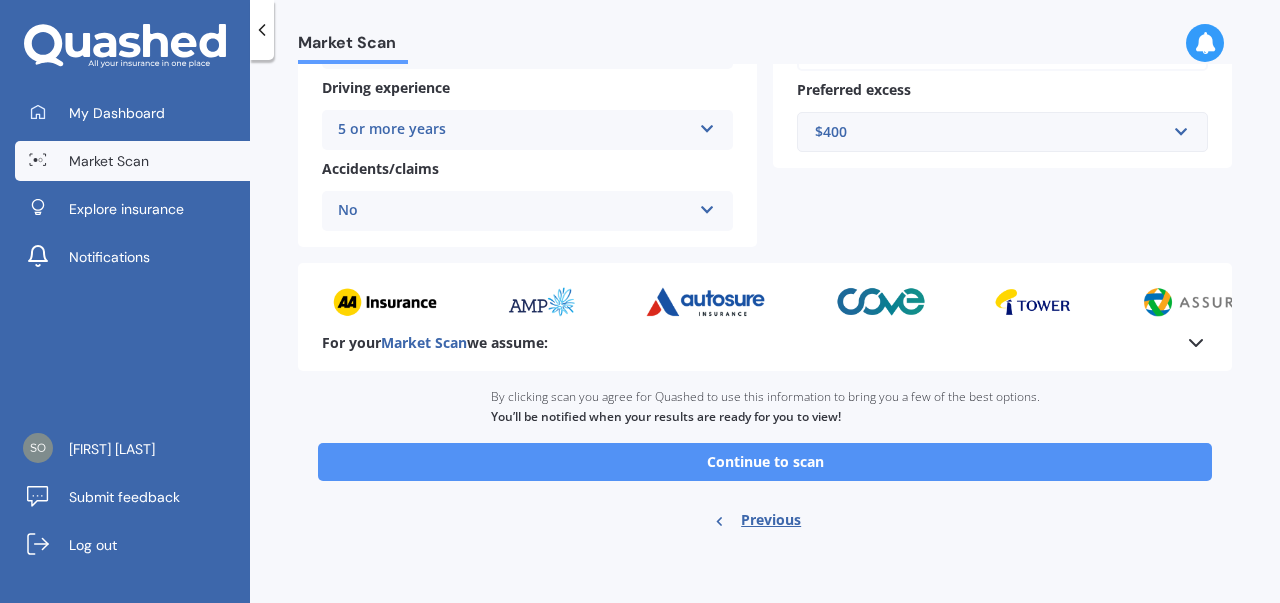 click on "Continue to scan" at bounding box center [765, 462] 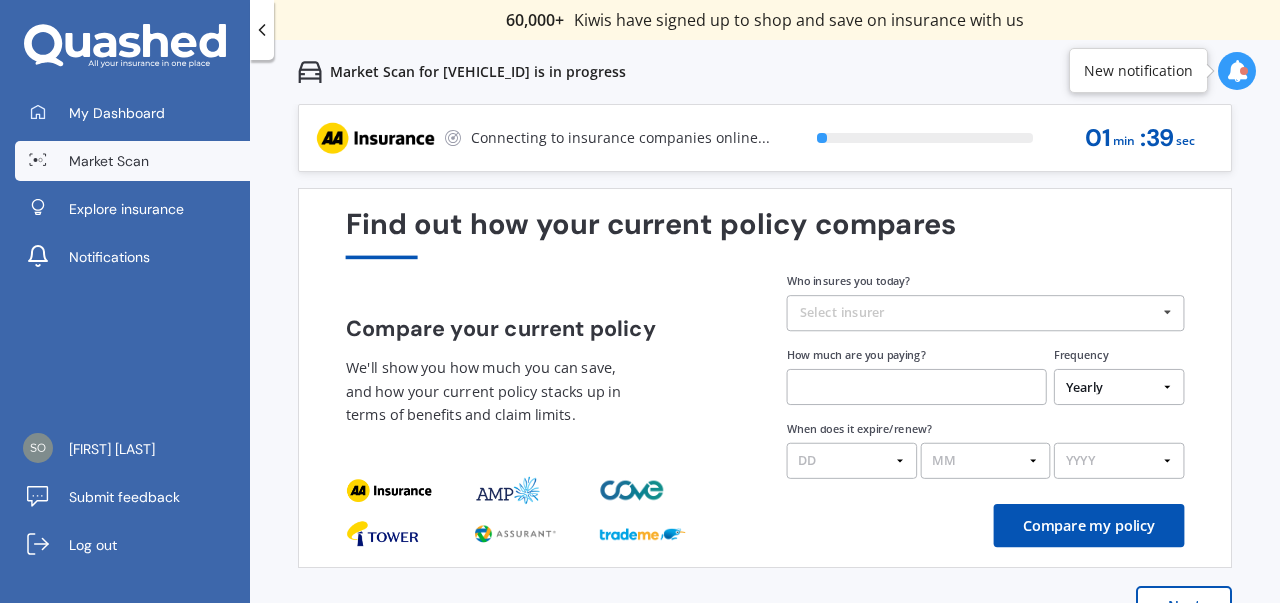 scroll, scrollTop: 0, scrollLeft: 0, axis: both 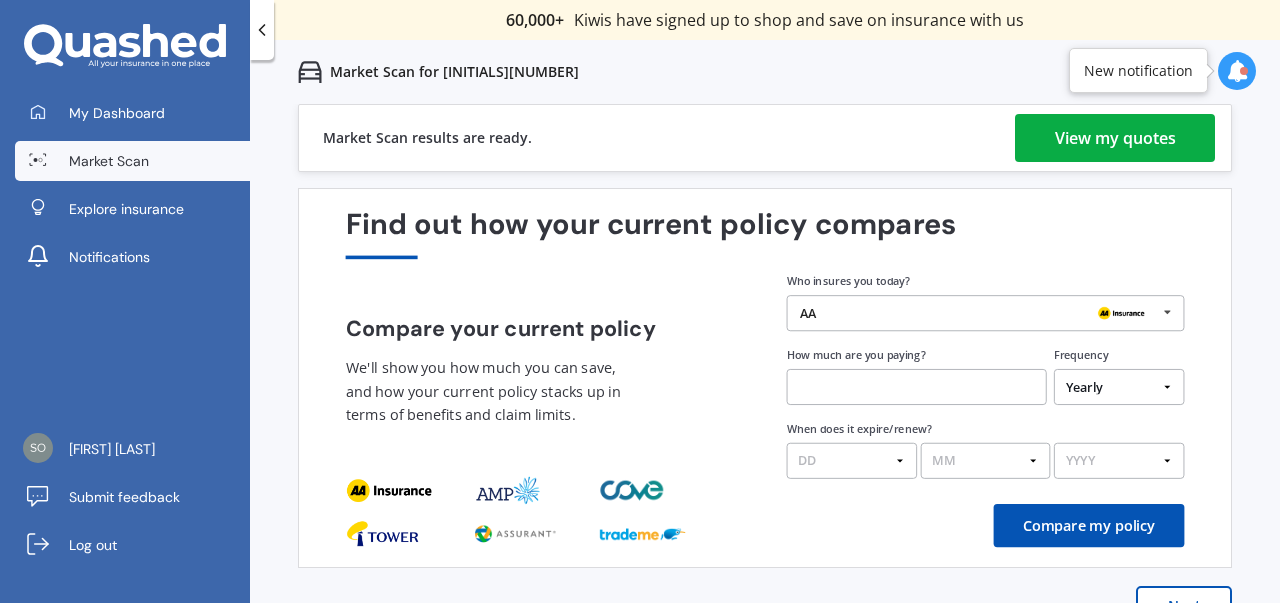 click on "View my quotes" at bounding box center (1115, 138) 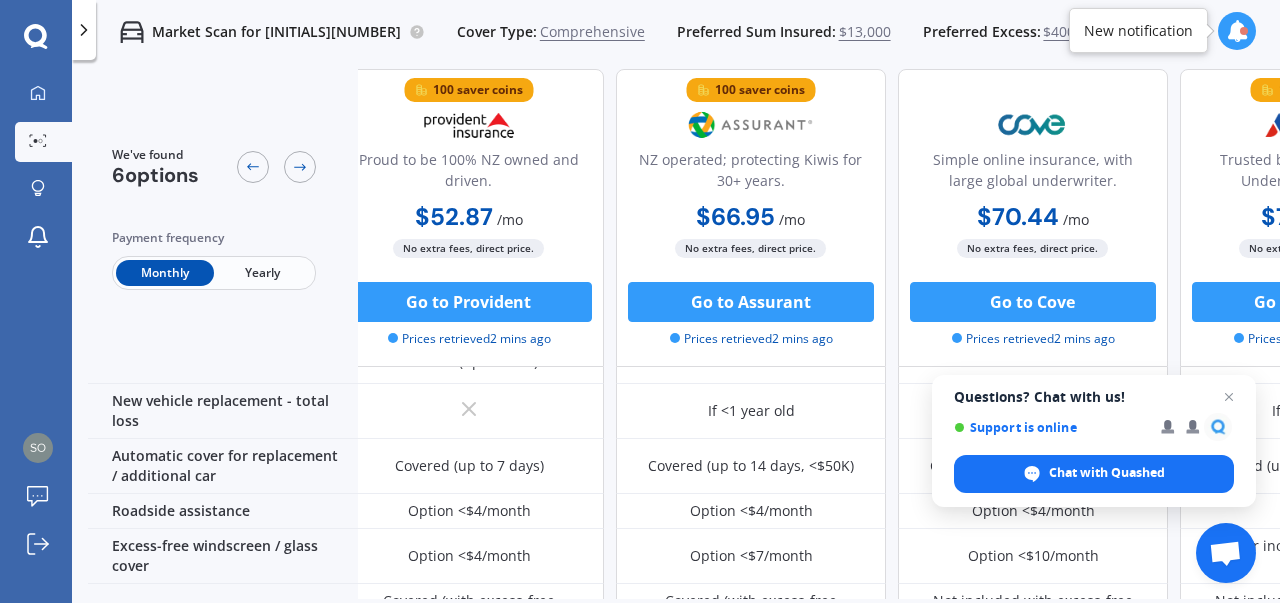 scroll, scrollTop: 596, scrollLeft: 0, axis: vertical 